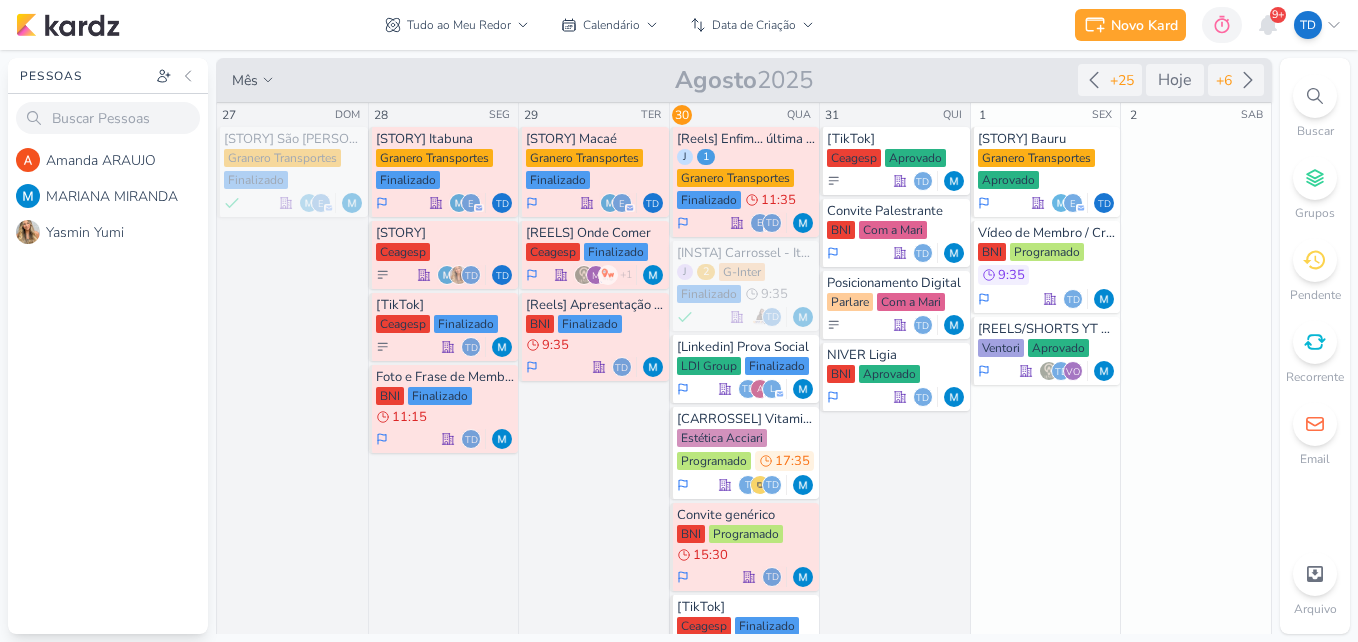 click 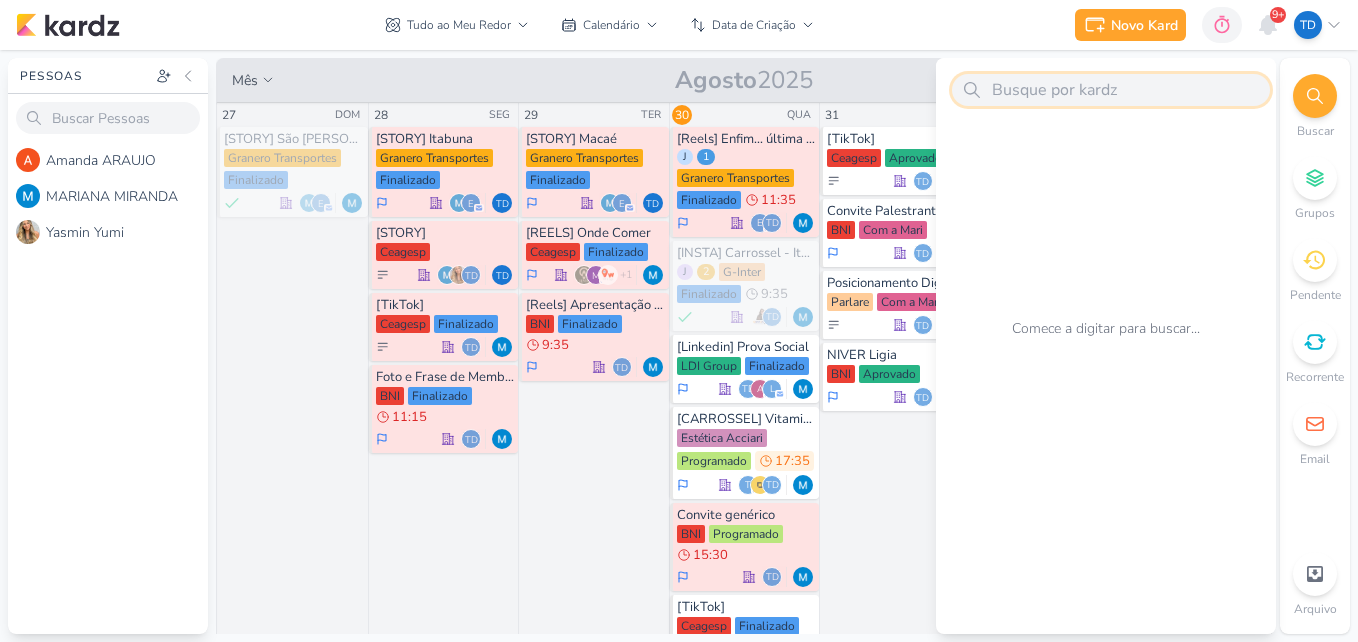 click at bounding box center [1111, 90] 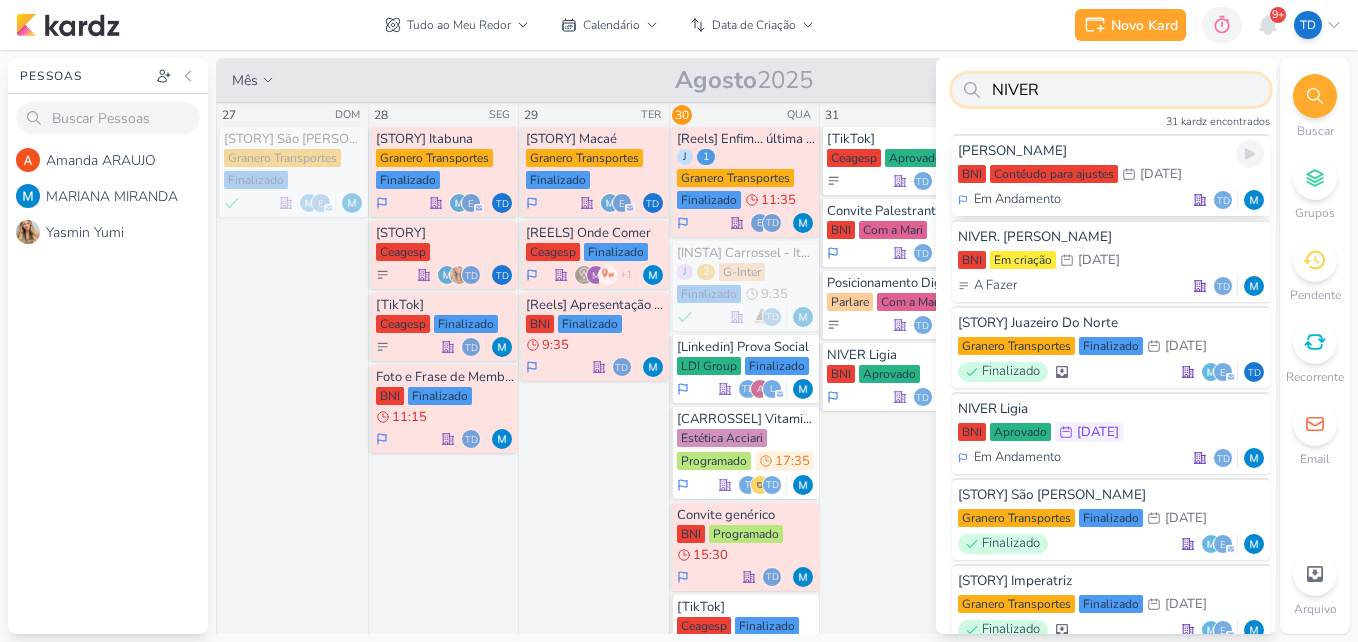type on "NIVER" 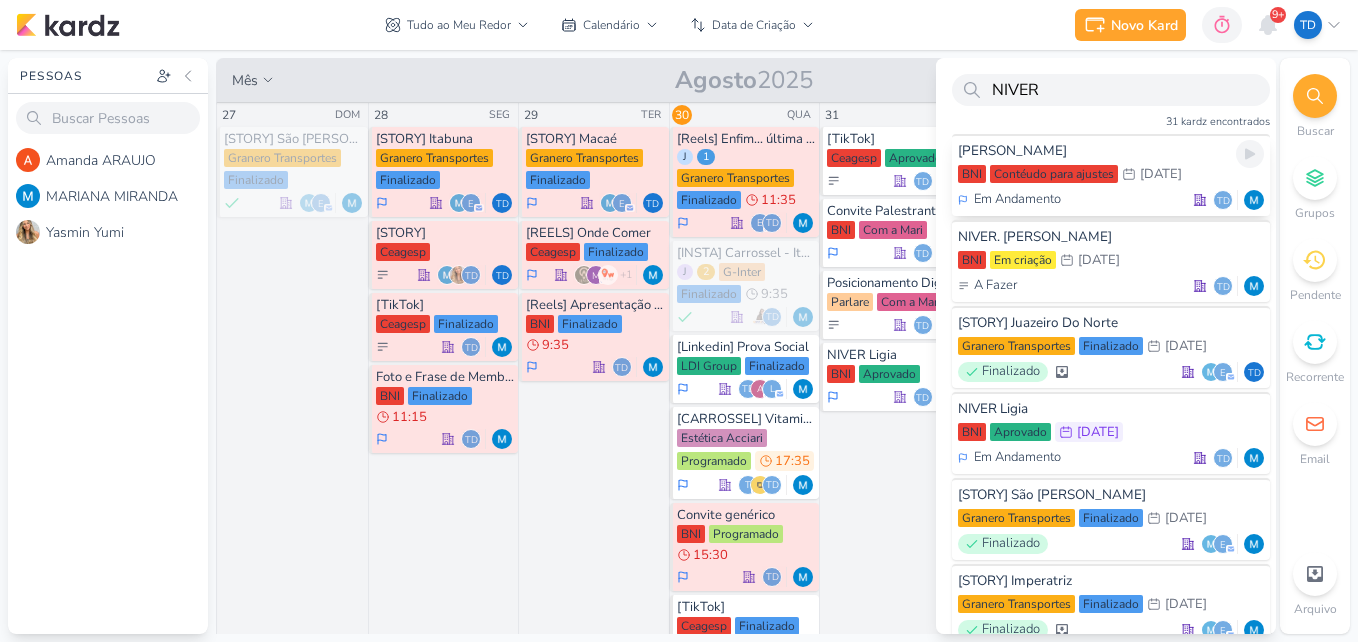 click on "[PERSON_NAME]" at bounding box center [1111, 151] 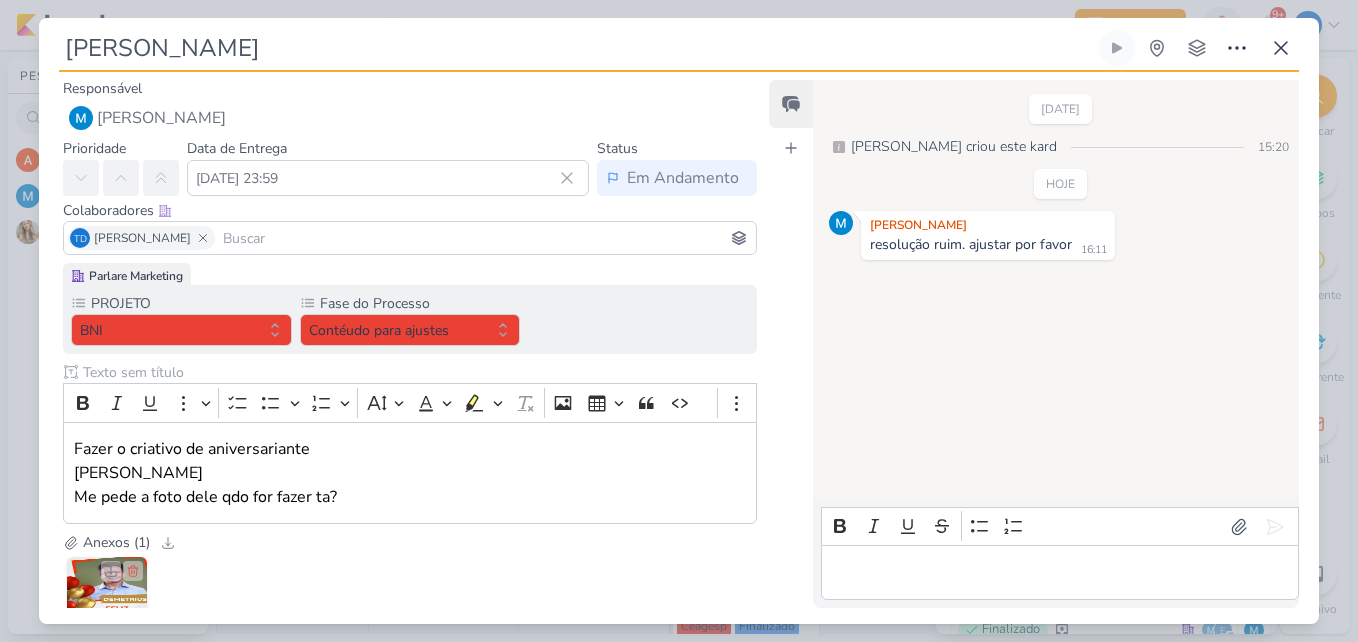 click at bounding box center (107, 597) 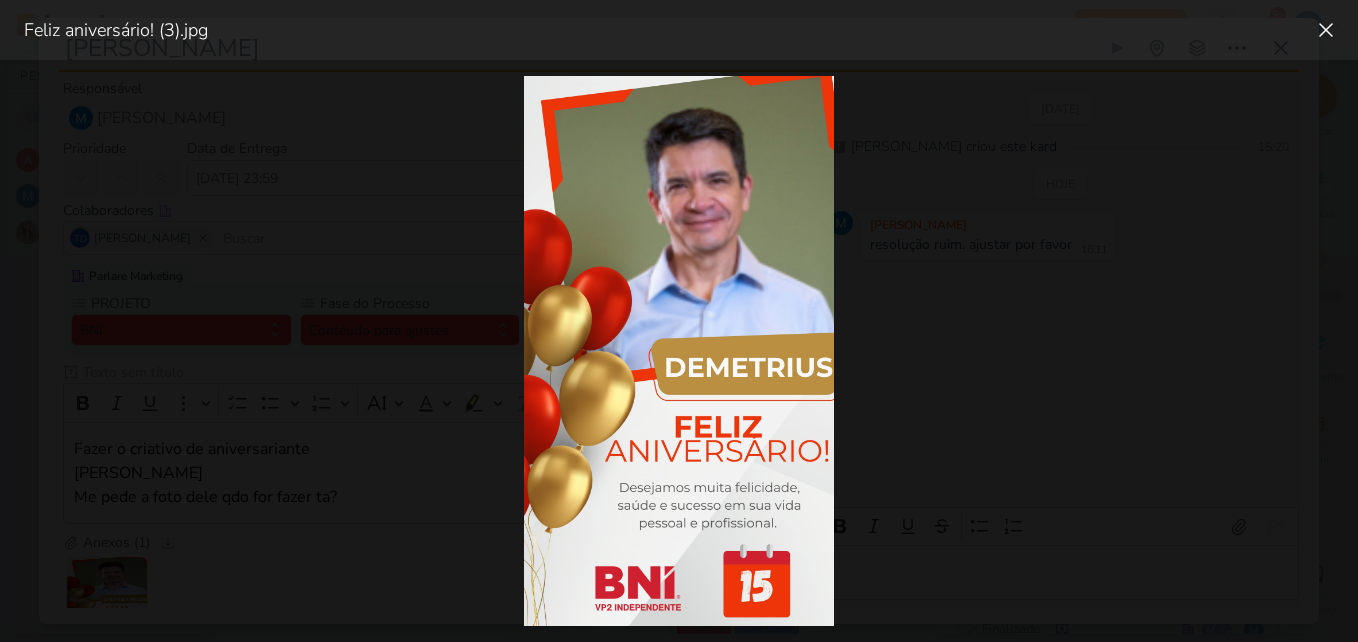 click at bounding box center [679, 351] 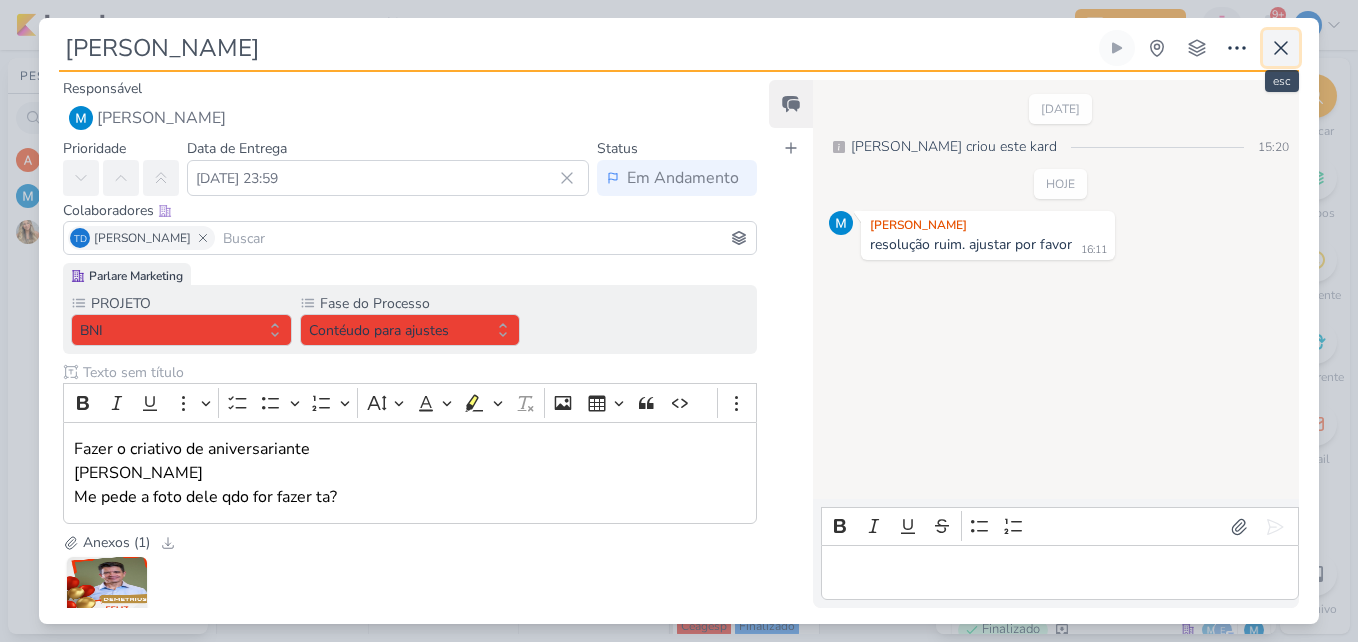 click 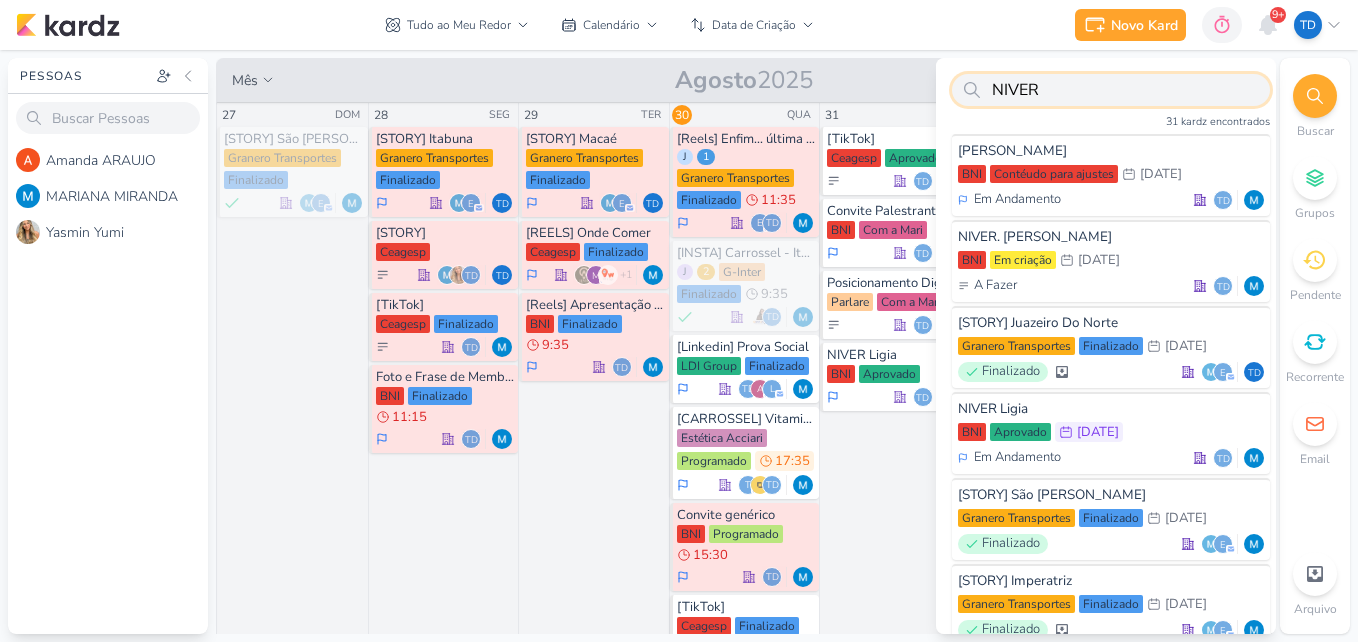 drag, startPoint x: 1046, startPoint y: 86, endPoint x: 912, endPoint y: 86, distance: 134 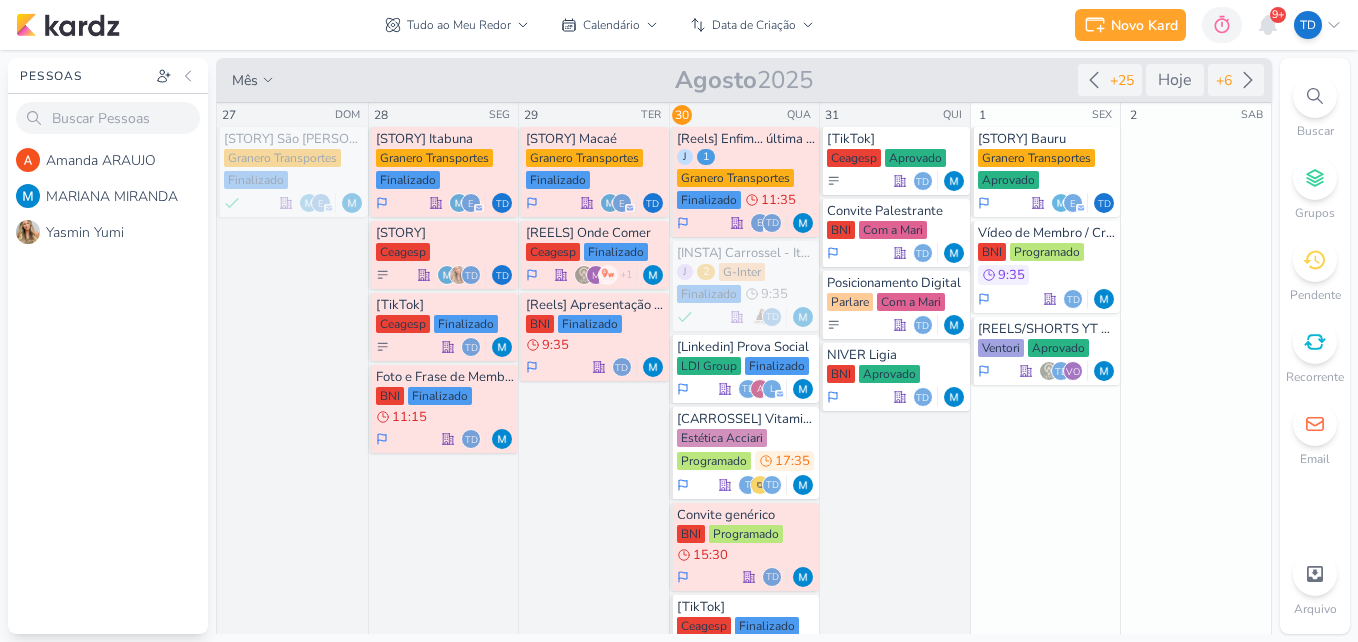 click on "Novo Kard
Ctrl + k
0h0m
Sessão desligada...
Hoje
0h0m
Semana
0h0m
Mês" at bounding box center [679, 25] 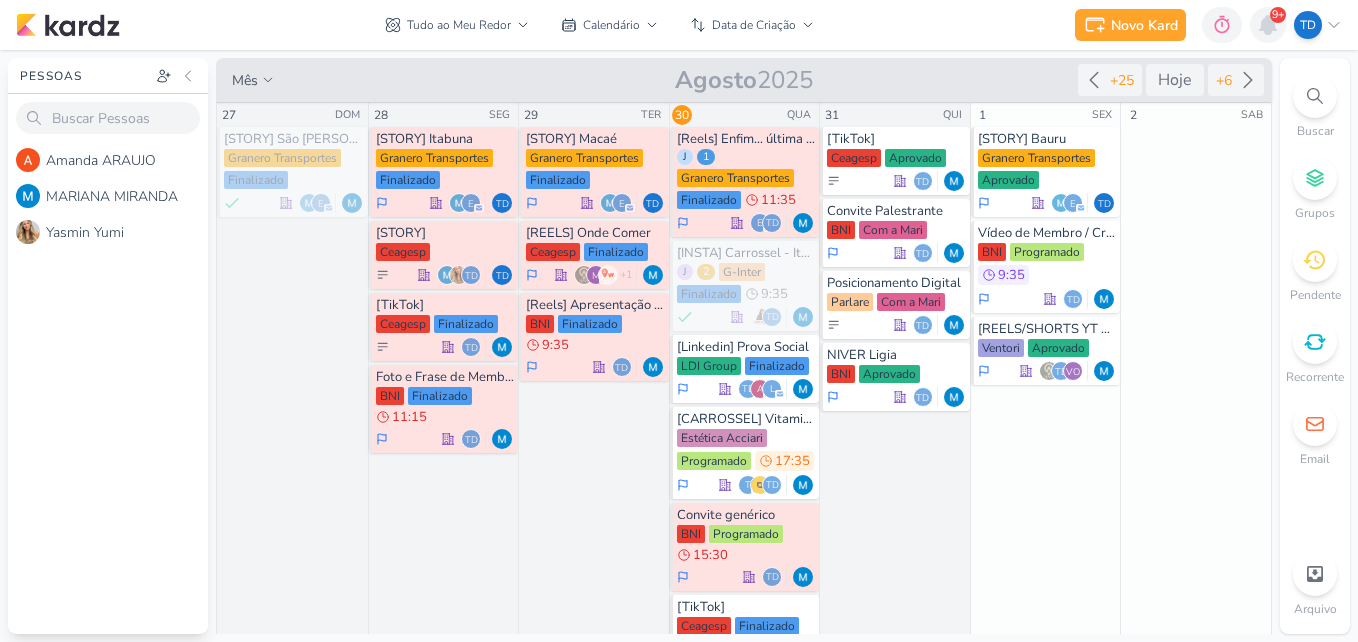 click 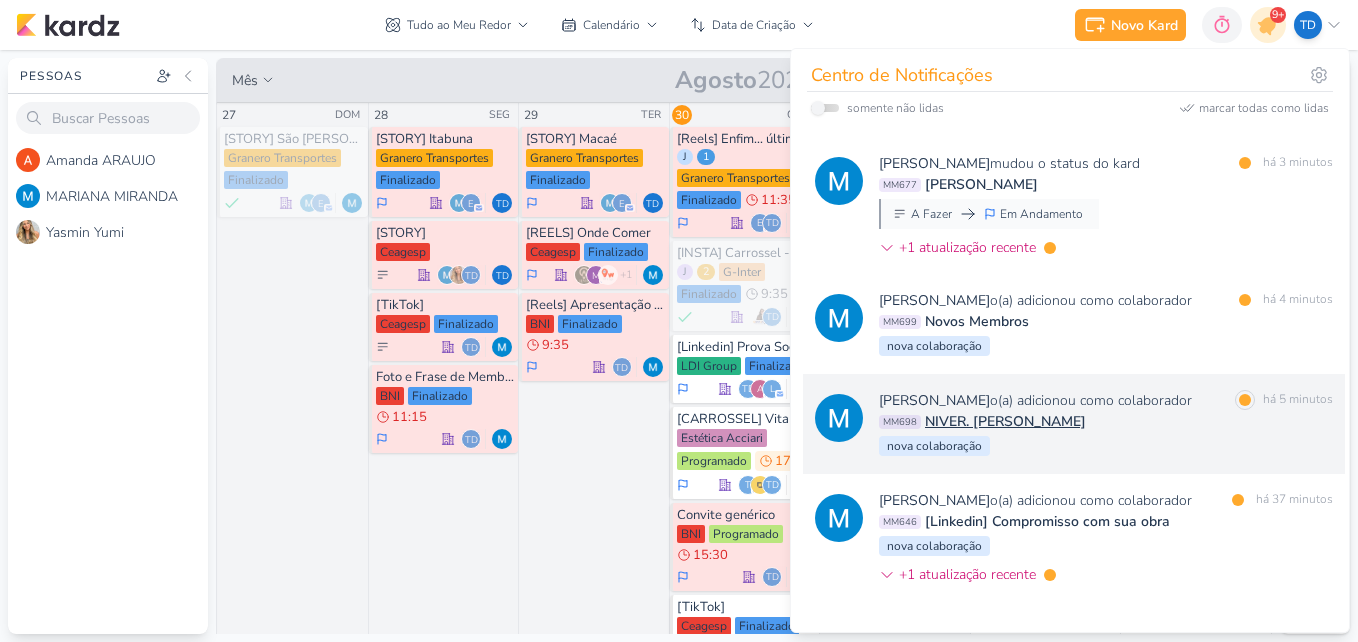 scroll, scrollTop: 0, scrollLeft: 0, axis: both 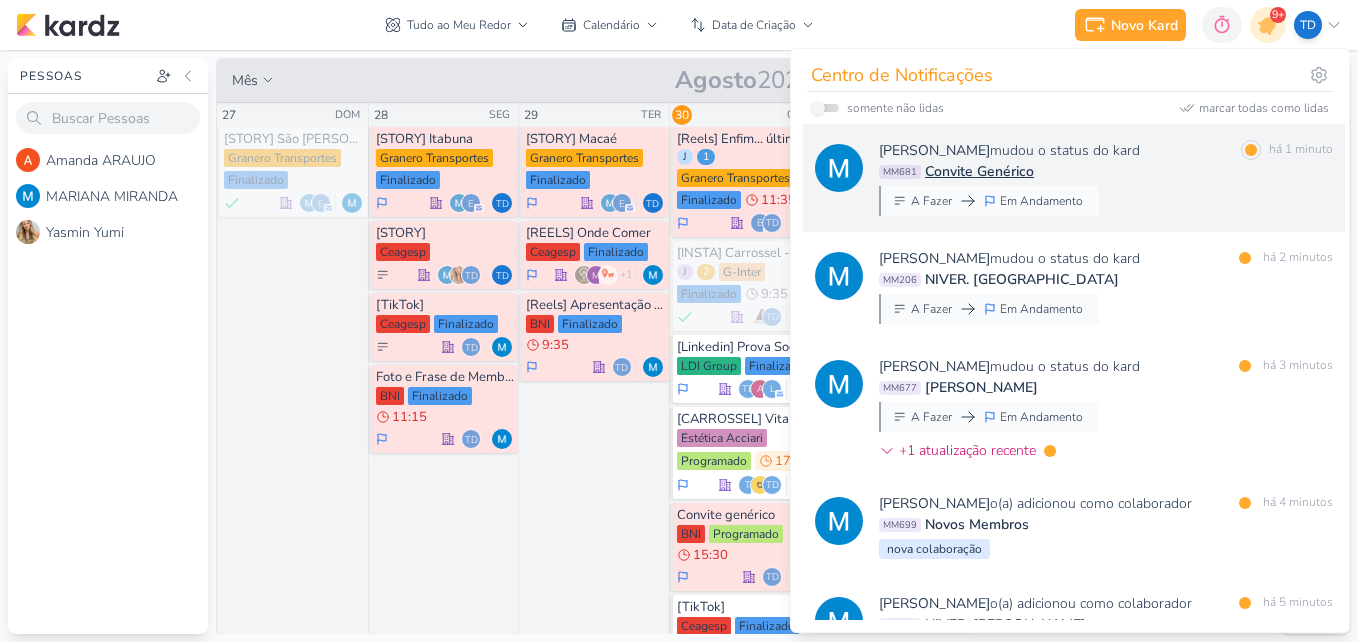 click on "[PERSON_NAME]  mudou o status do kard
marcar como lida
há 1 minuto
MM681
Convite Genérico
A Fazer
Em Andamento" at bounding box center (1106, 178) 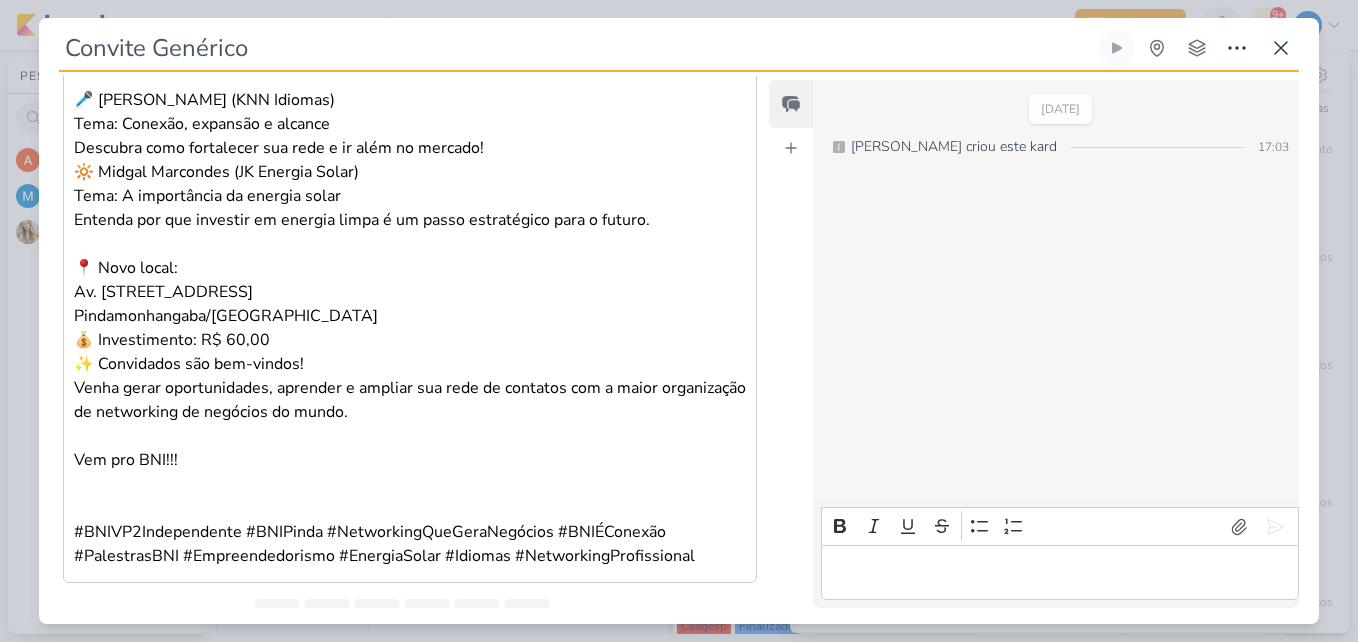 scroll, scrollTop: 678, scrollLeft: 0, axis: vertical 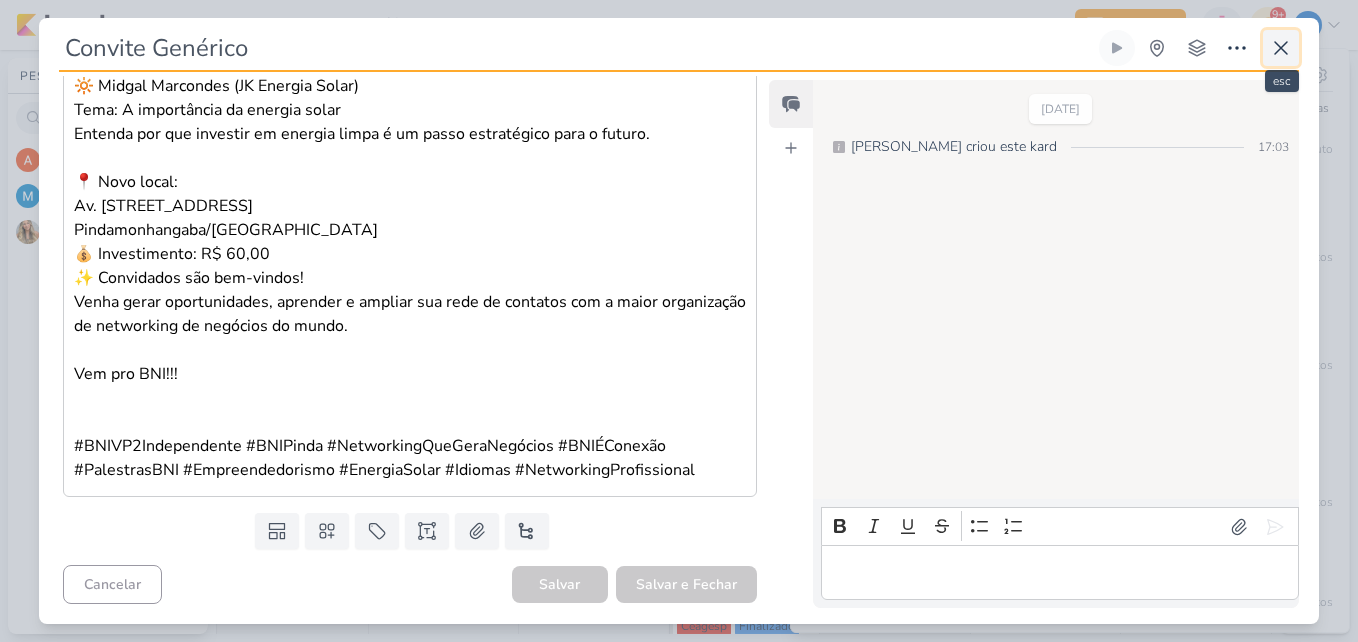 click 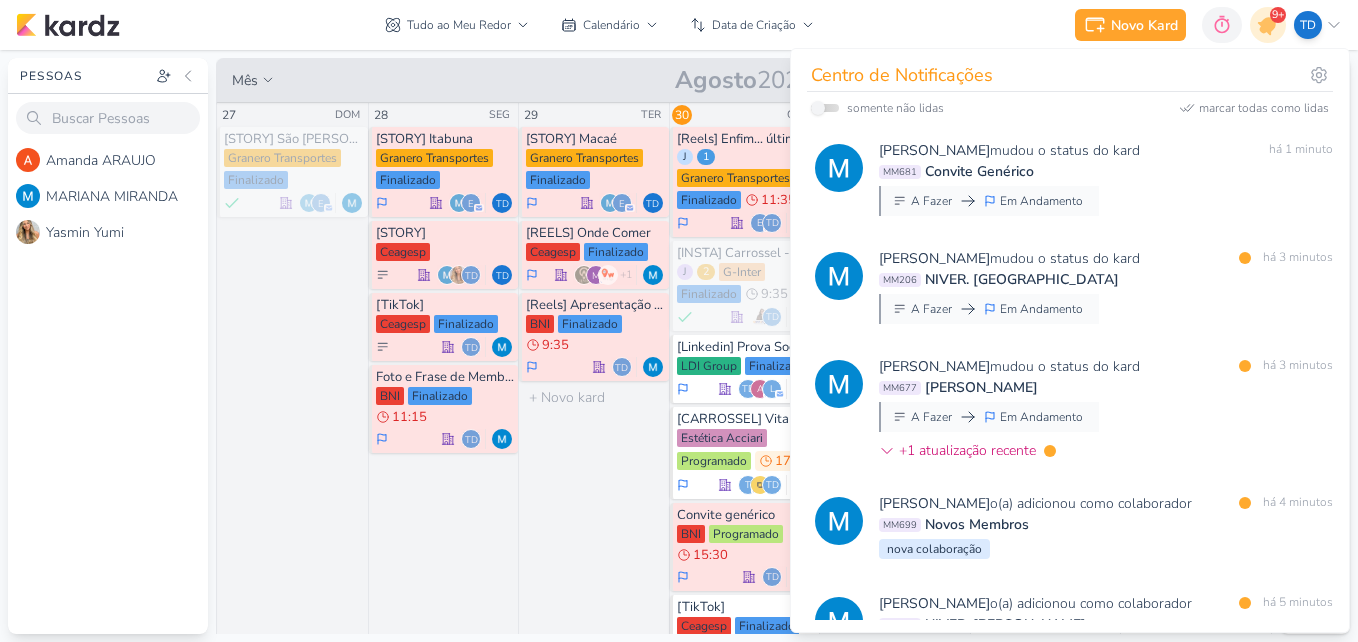 click on "29
TER
[STORY] Macaé
Granero Transportes
Finalizado
e" at bounding box center (593, 472) 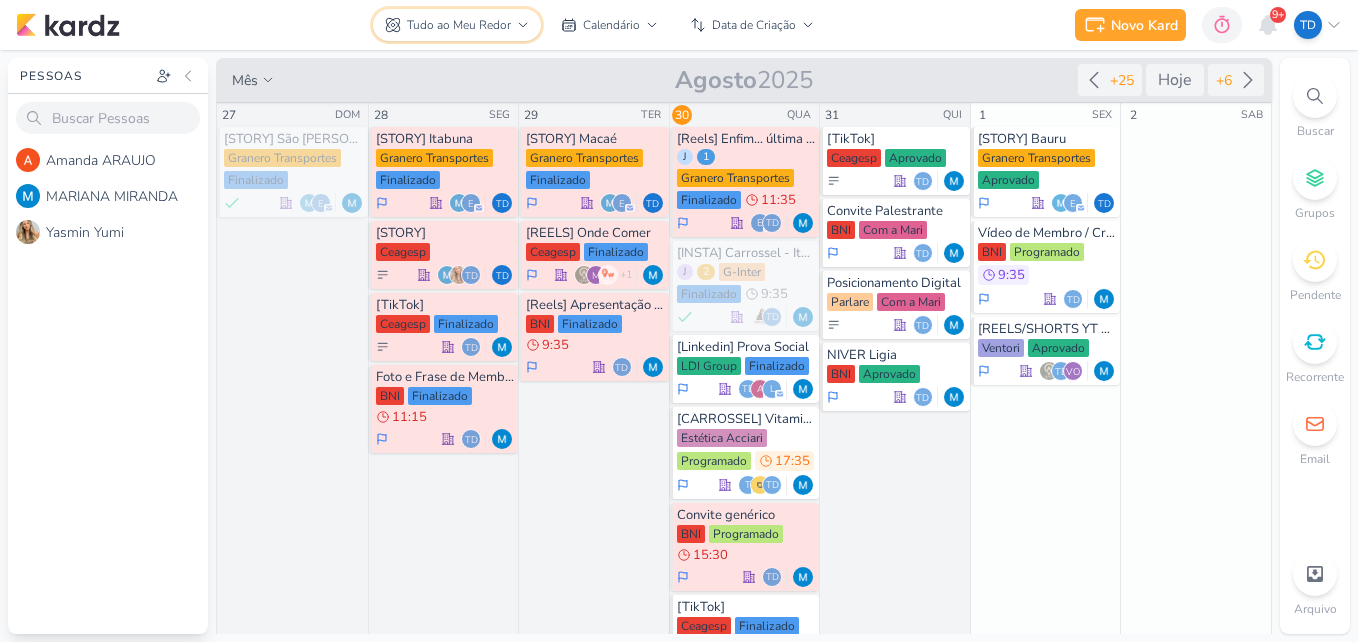 click on "Tudo ao Meu Redor" at bounding box center [459, 25] 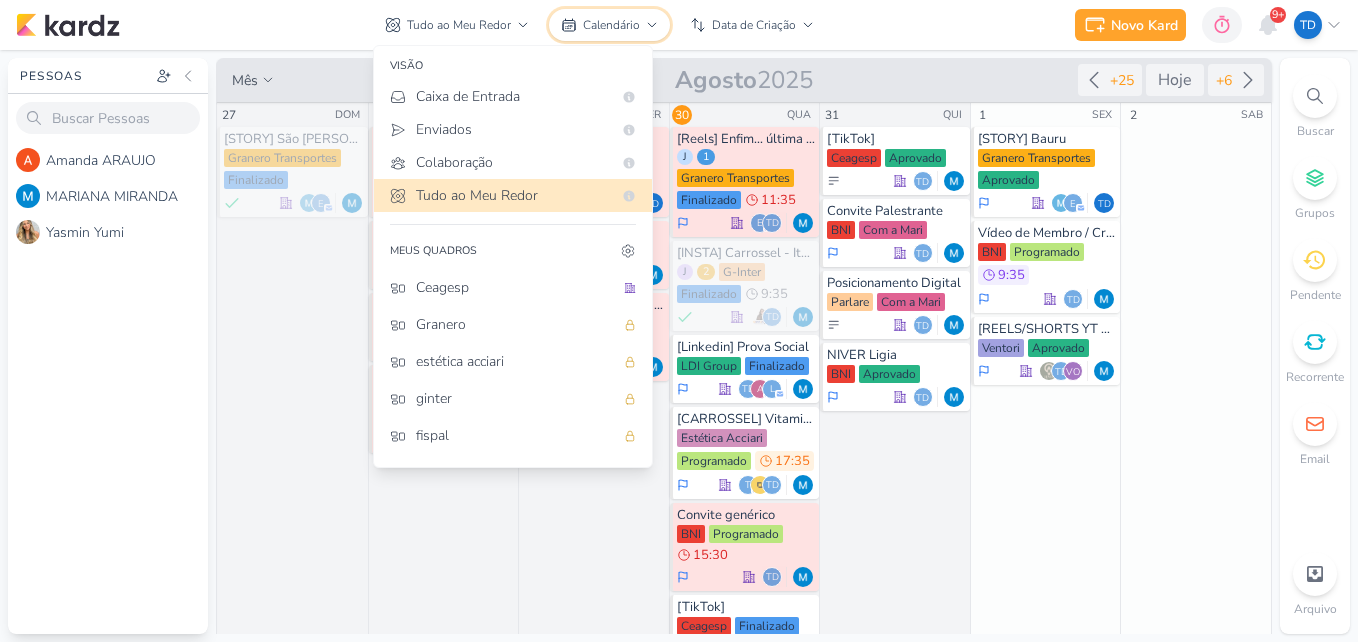 click on "Calendário" at bounding box center (611, 25) 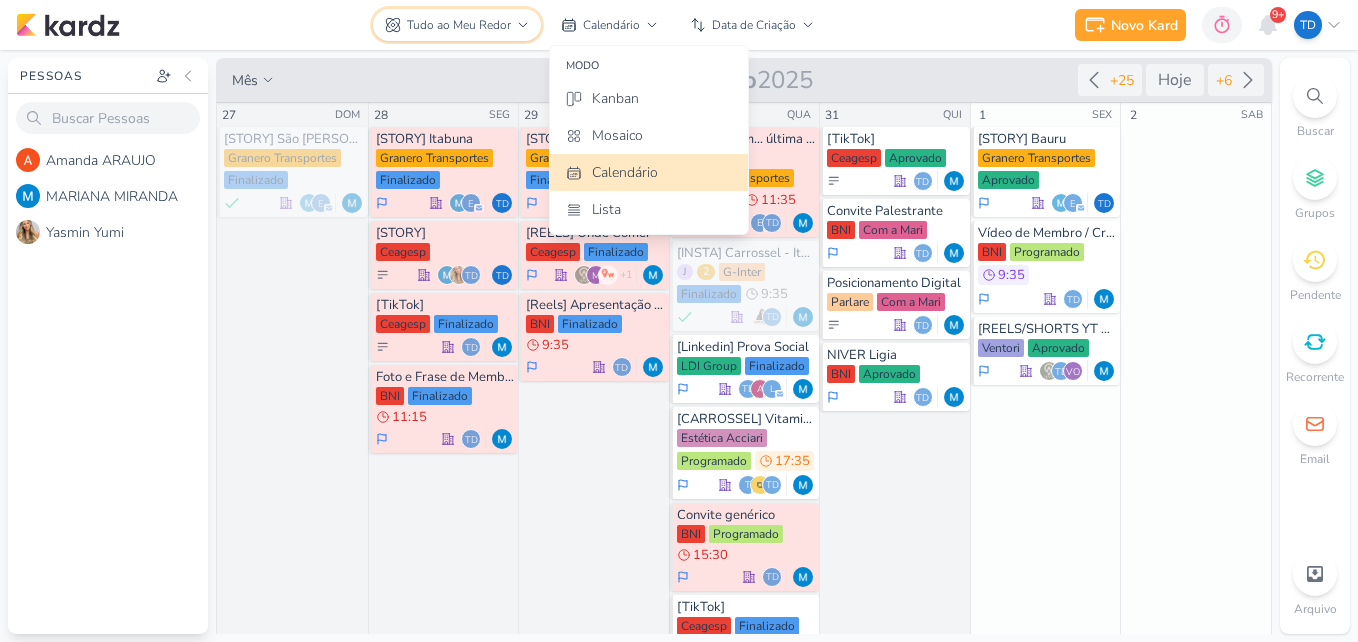 click on "Tudo ao Meu Redor" at bounding box center [459, 25] 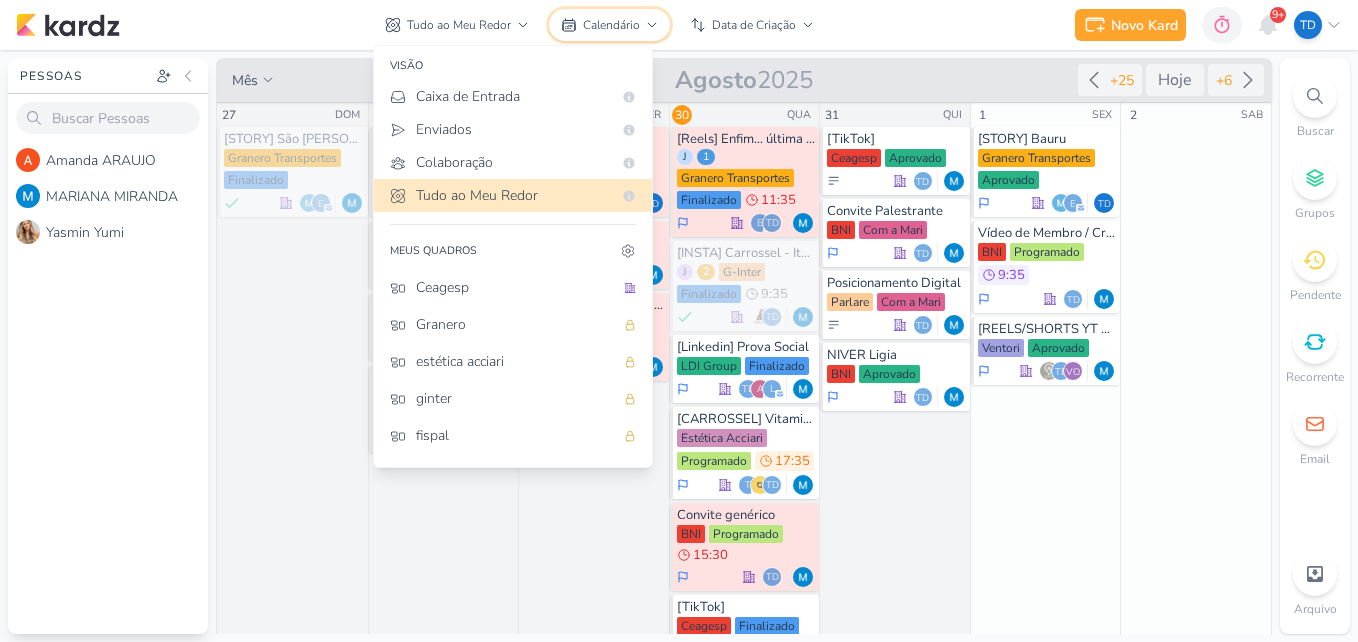 click on "Calendário" at bounding box center (609, 25) 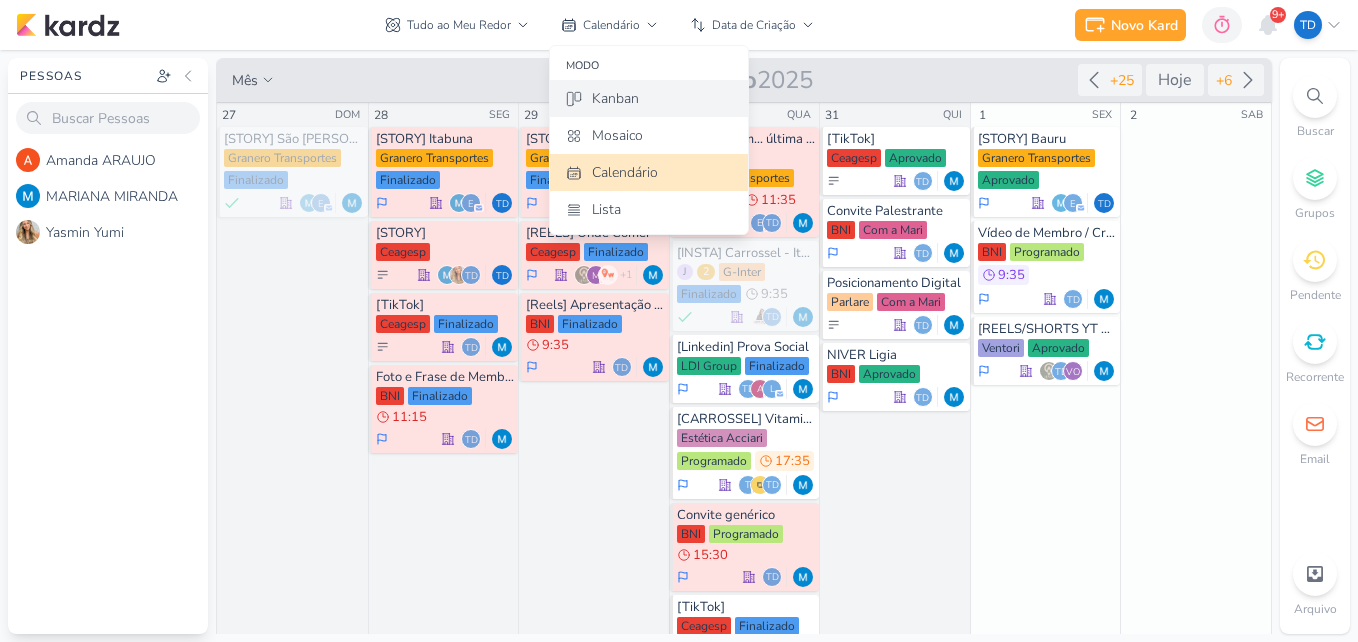 click on "Kanban" at bounding box center [615, 98] 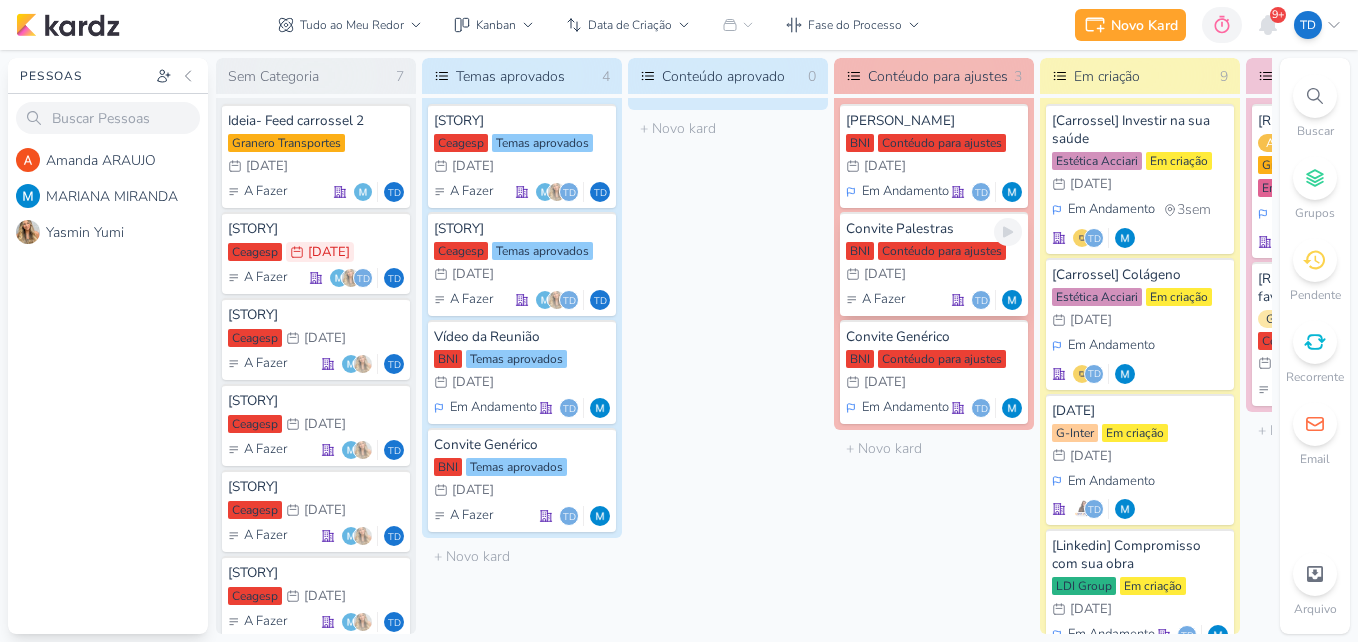 click on "Contéudo para ajustes" at bounding box center (942, 251) 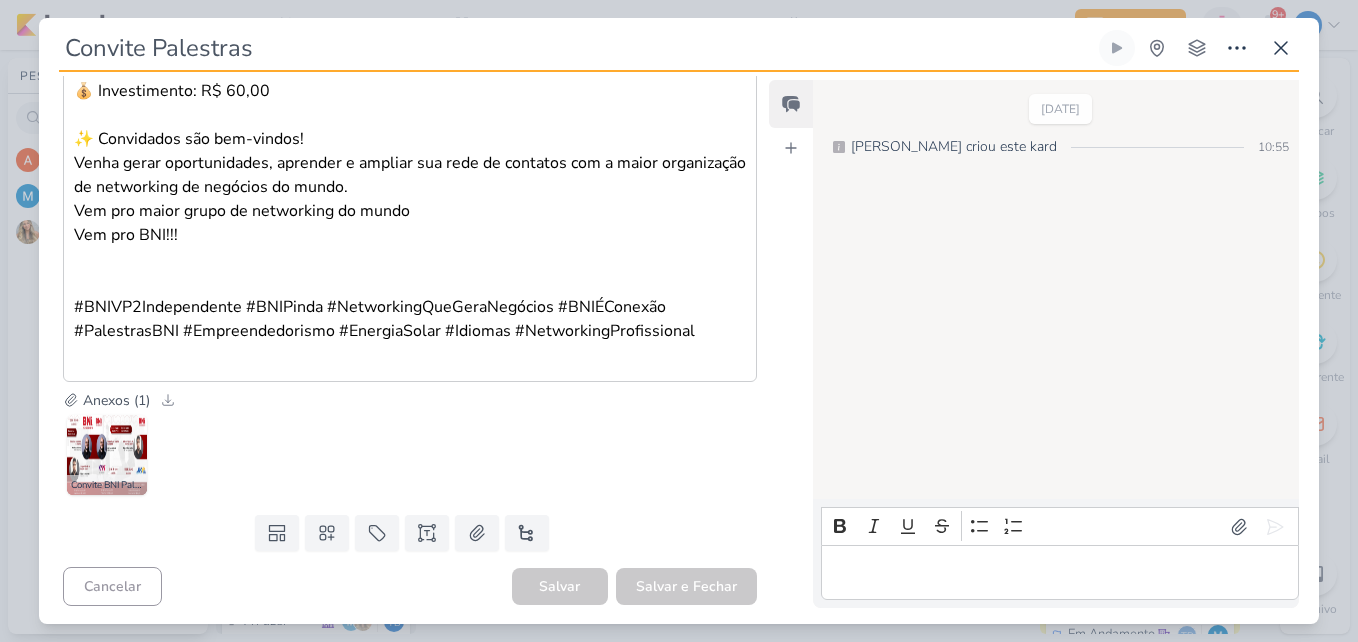 scroll, scrollTop: 1011, scrollLeft: 0, axis: vertical 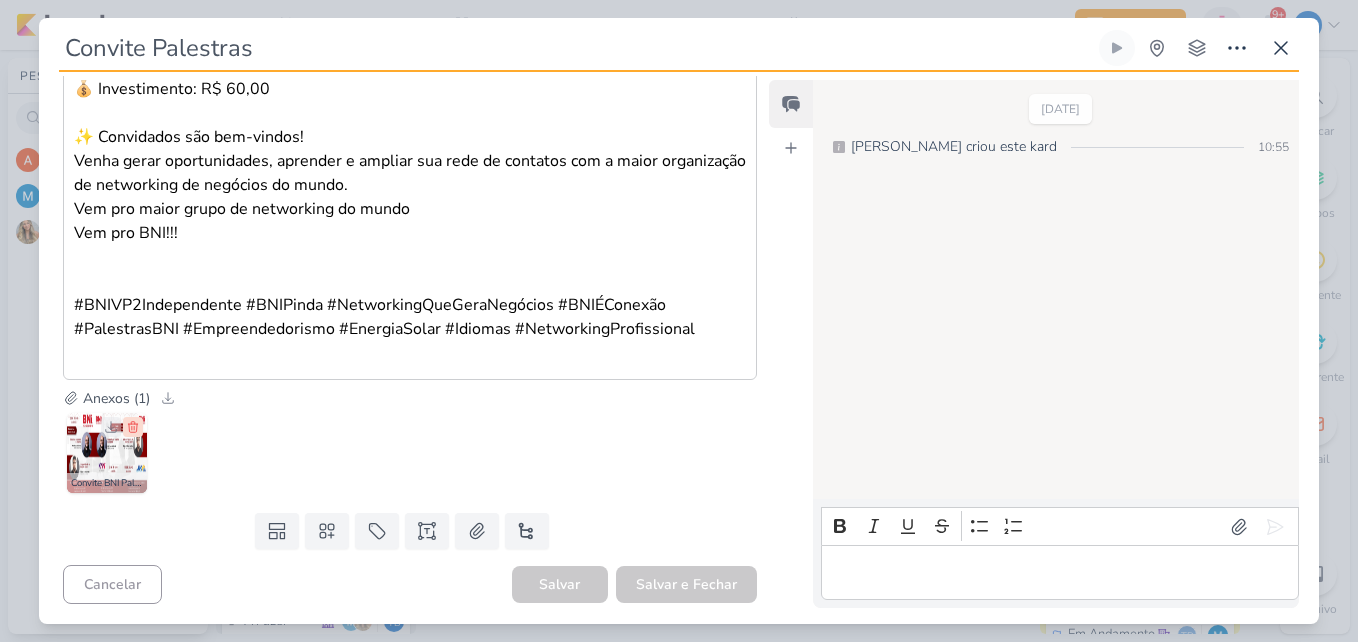 click 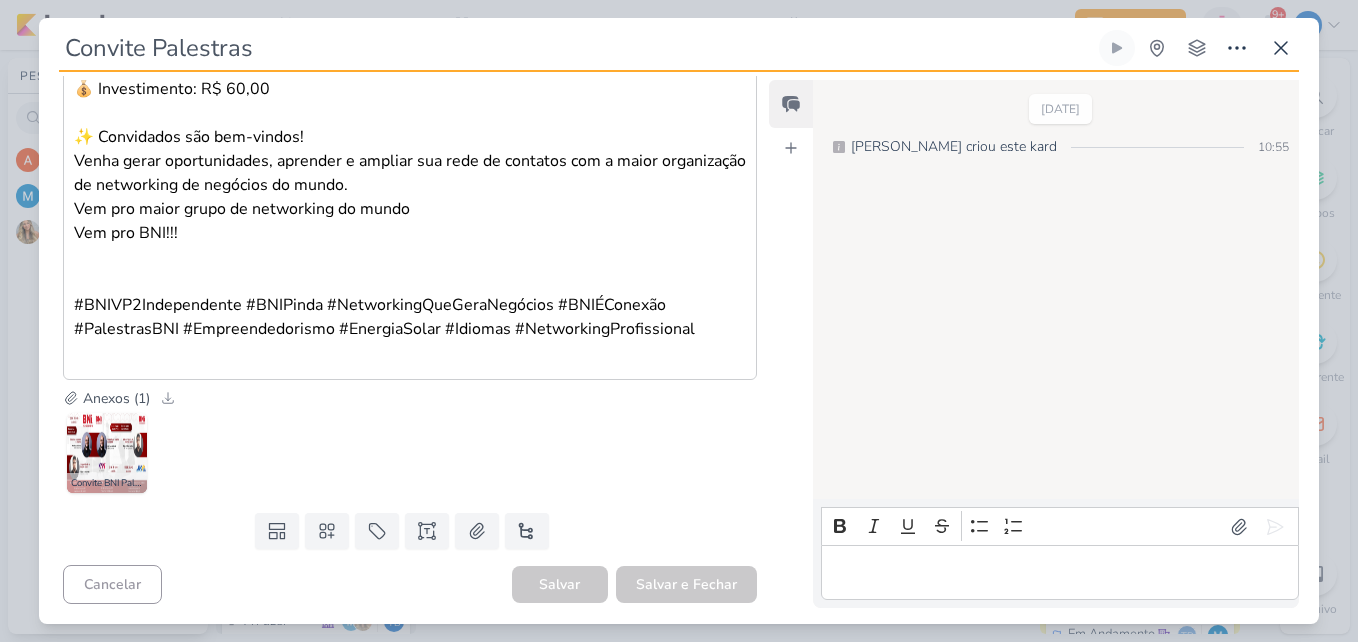 scroll, scrollTop: 894, scrollLeft: 0, axis: vertical 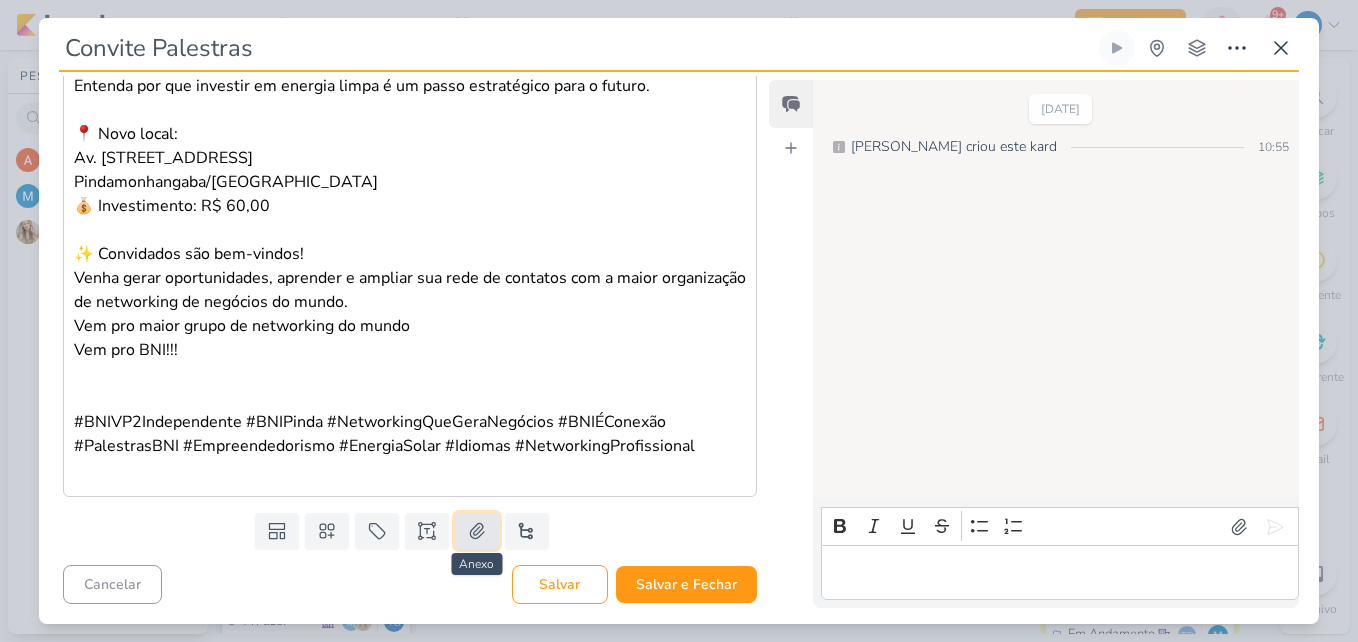 click 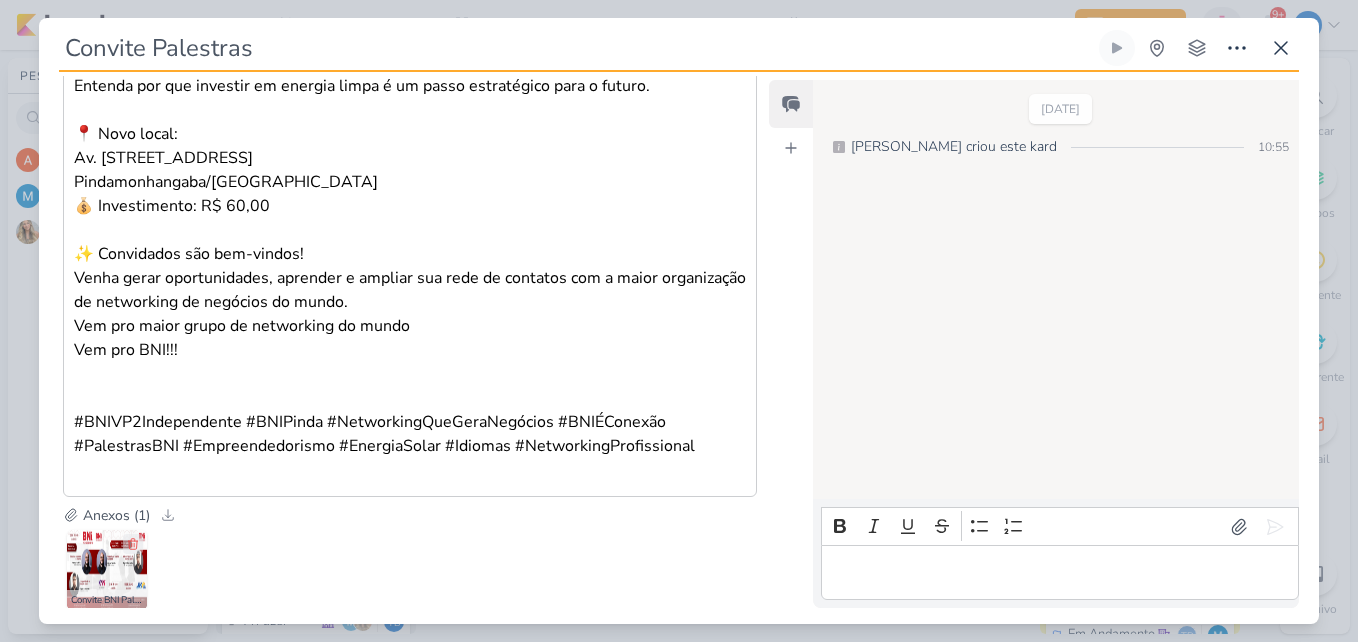 click at bounding box center [107, 570] 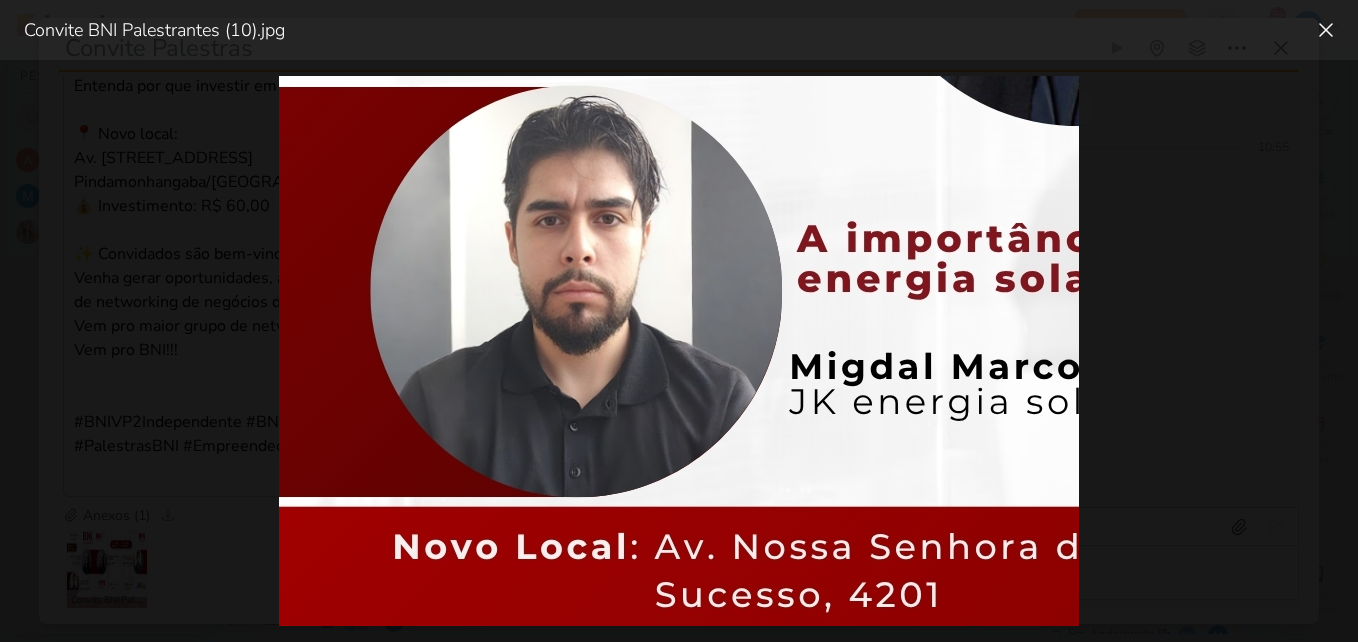scroll, scrollTop: 700, scrollLeft: 0, axis: vertical 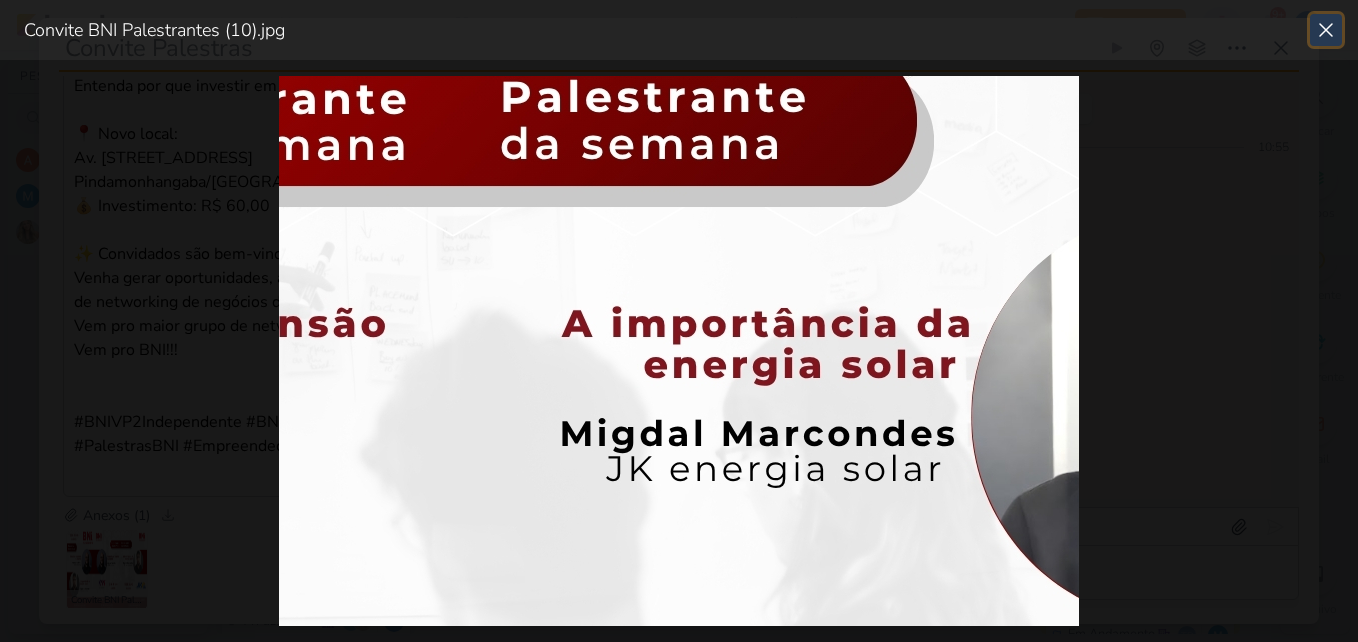 click 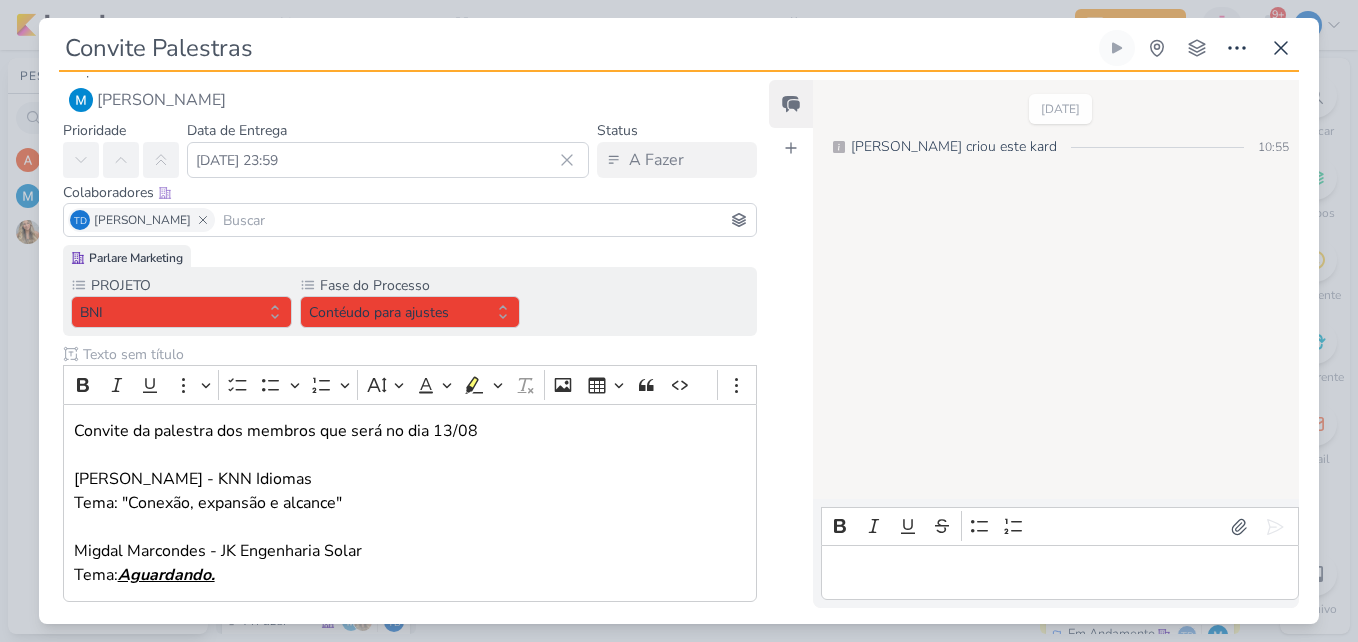 scroll, scrollTop: 0, scrollLeft: 0, axis: both 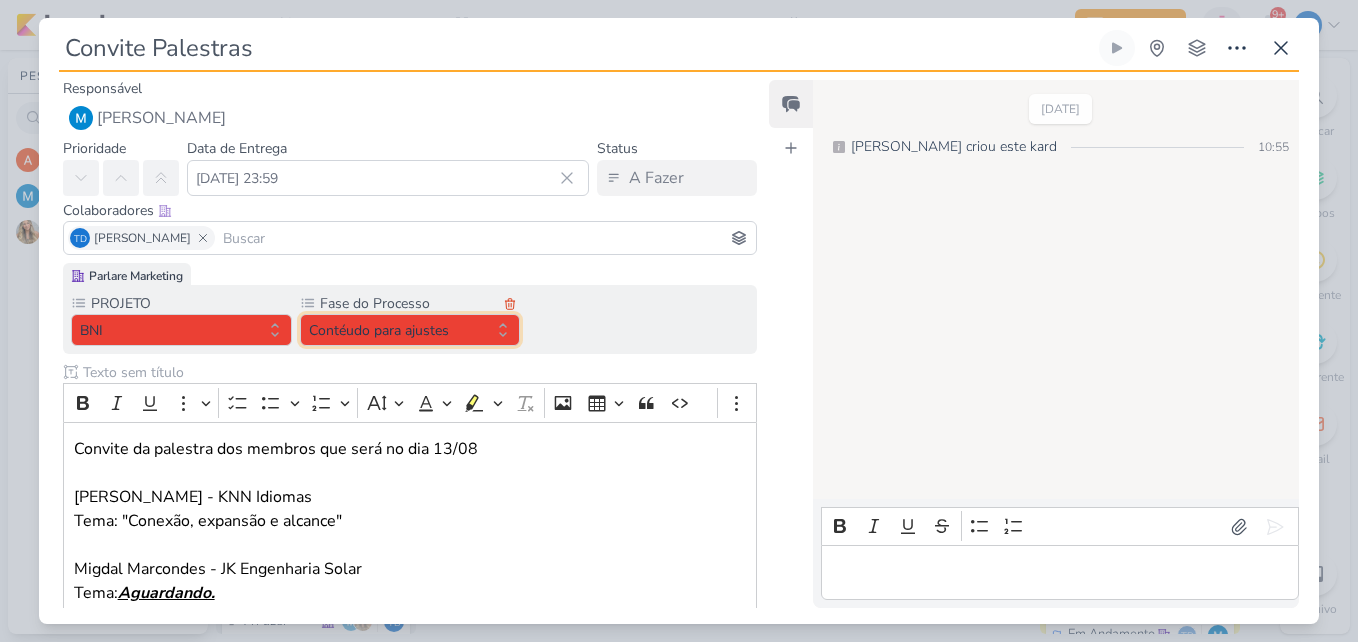 click on "Contéudo para ajustes" at bounding box center (410, 330) 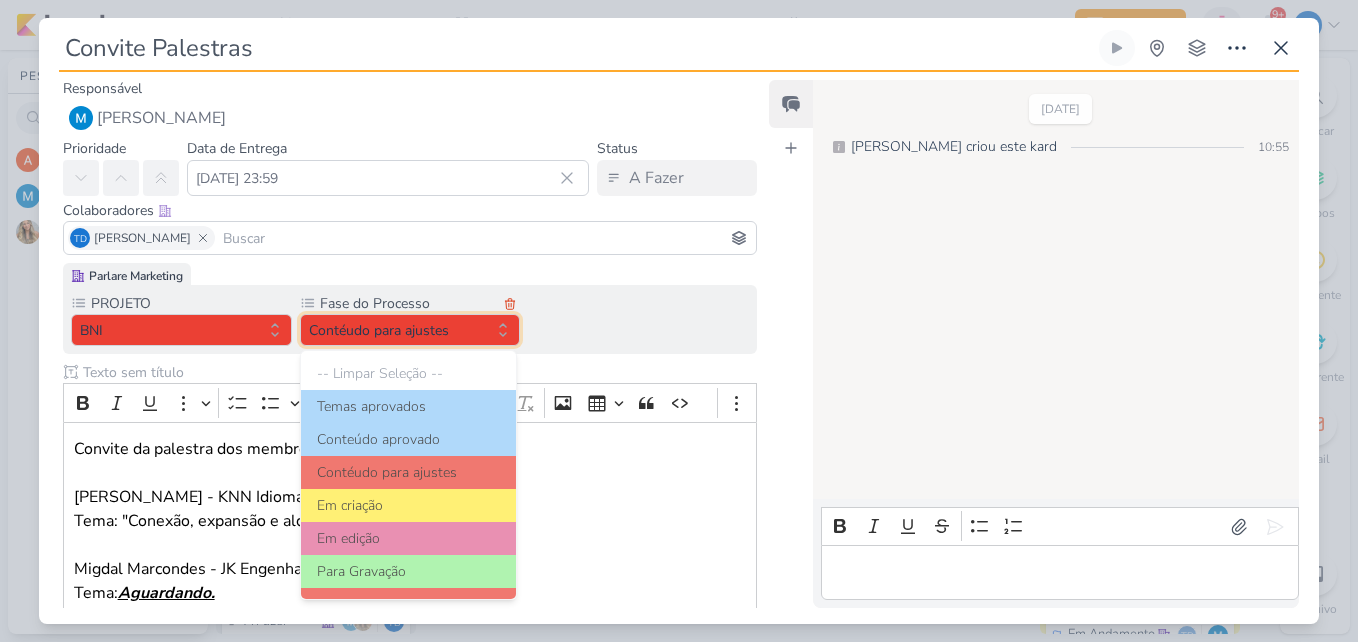 scroll, scrollTop: 193, scrollLeft: 0, axis: vertical 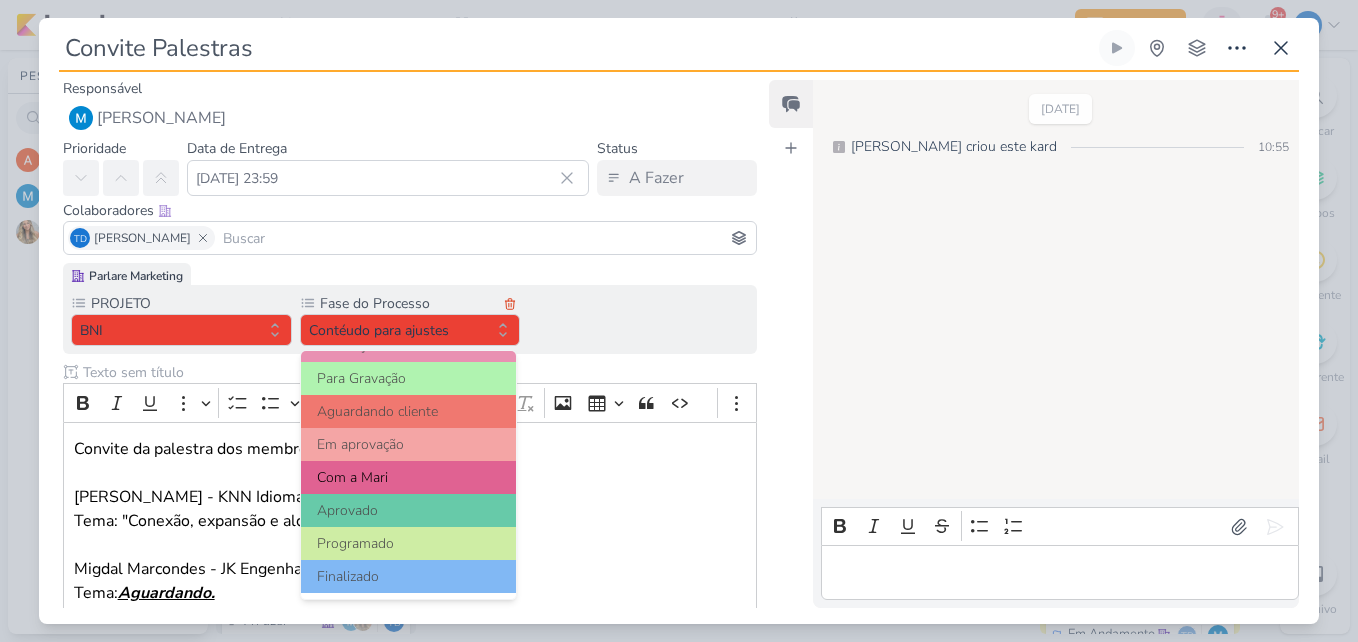 click on "Com a Mari" at bounding box center (409, 477) 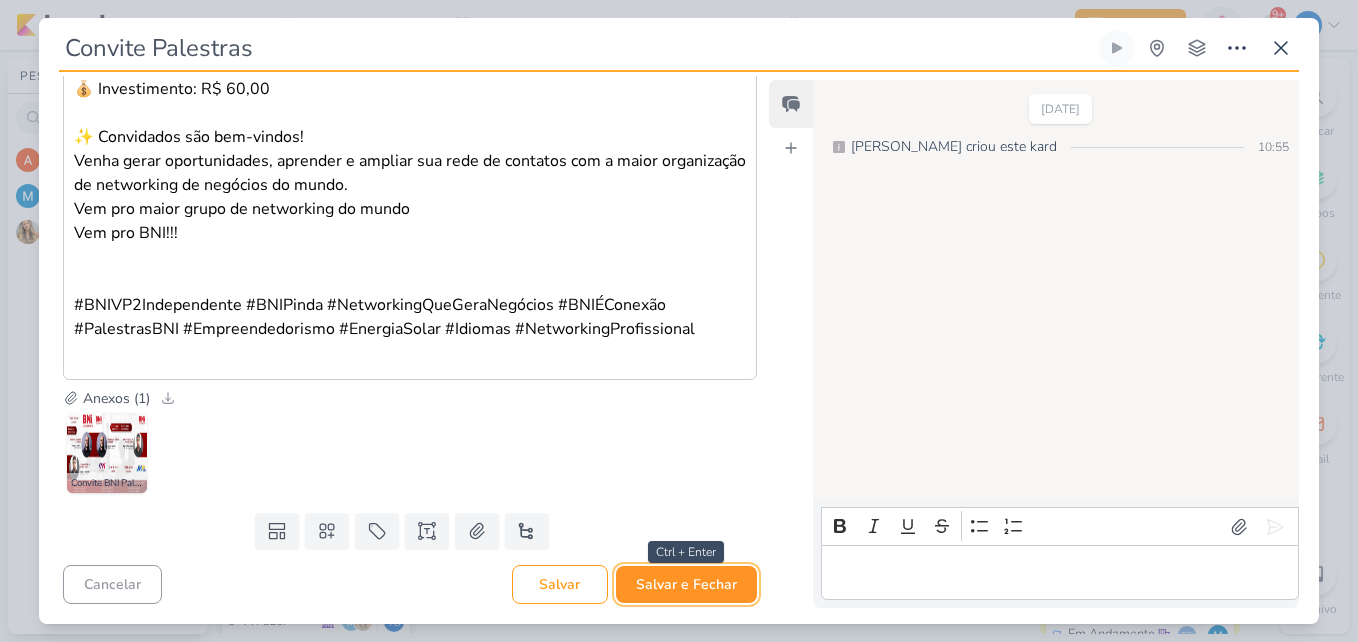 click on "Salvar e Fechar" at bounding box center (686, 584) 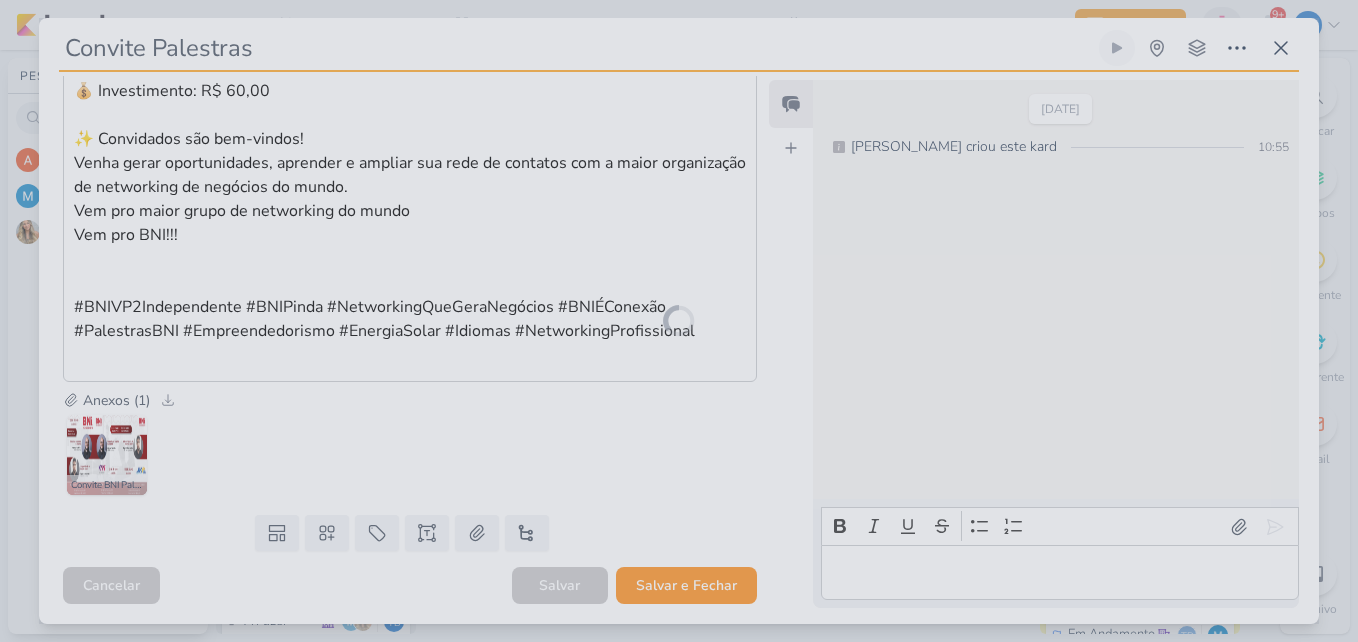 scroll, scrollTop: 1009, scrollLeft: 0, axis: vertical 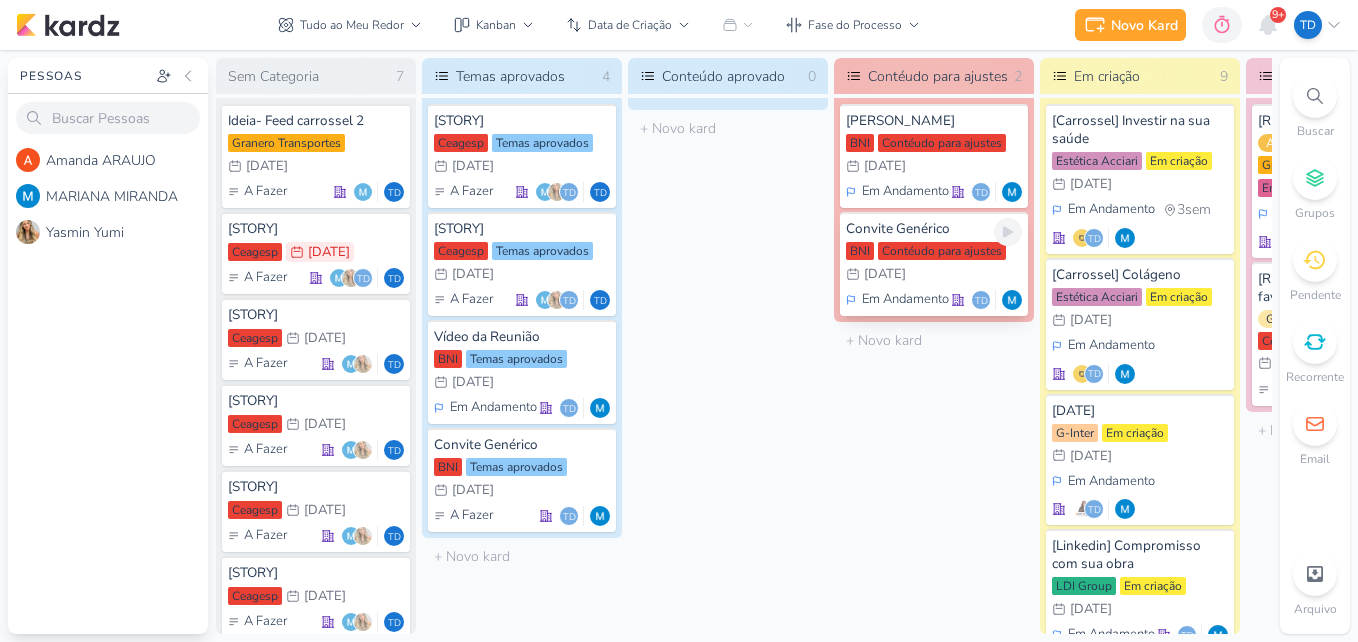 click on "BNI
Contéudo para ajustes
6/8
[DATE]" at bounding box center [934, 264] 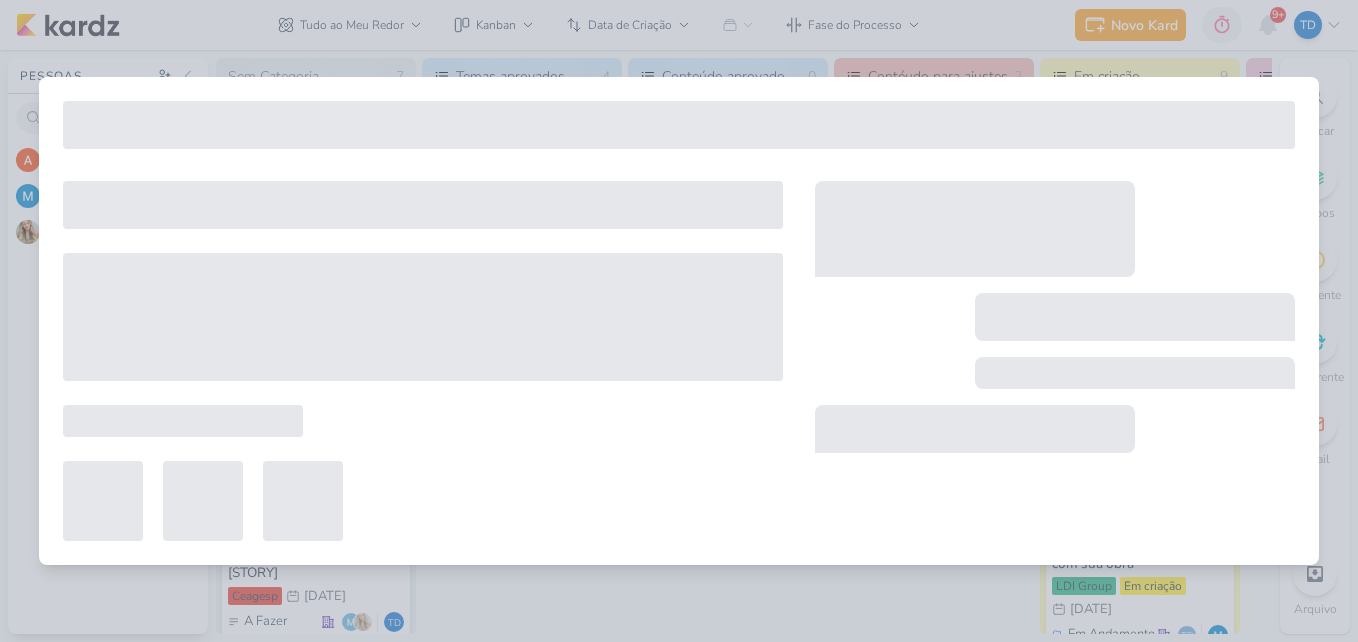 type on "Convite Genérico" 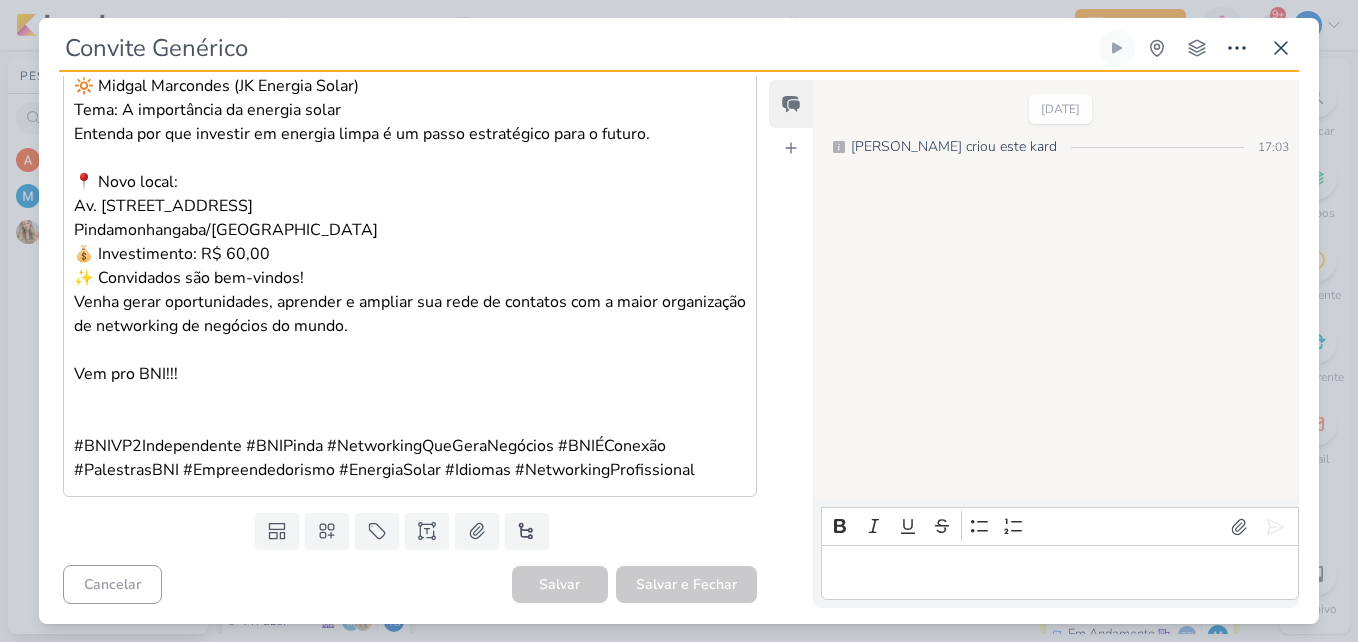 scroll, scrollTop: 0, scrollLeft: 0, axis: both 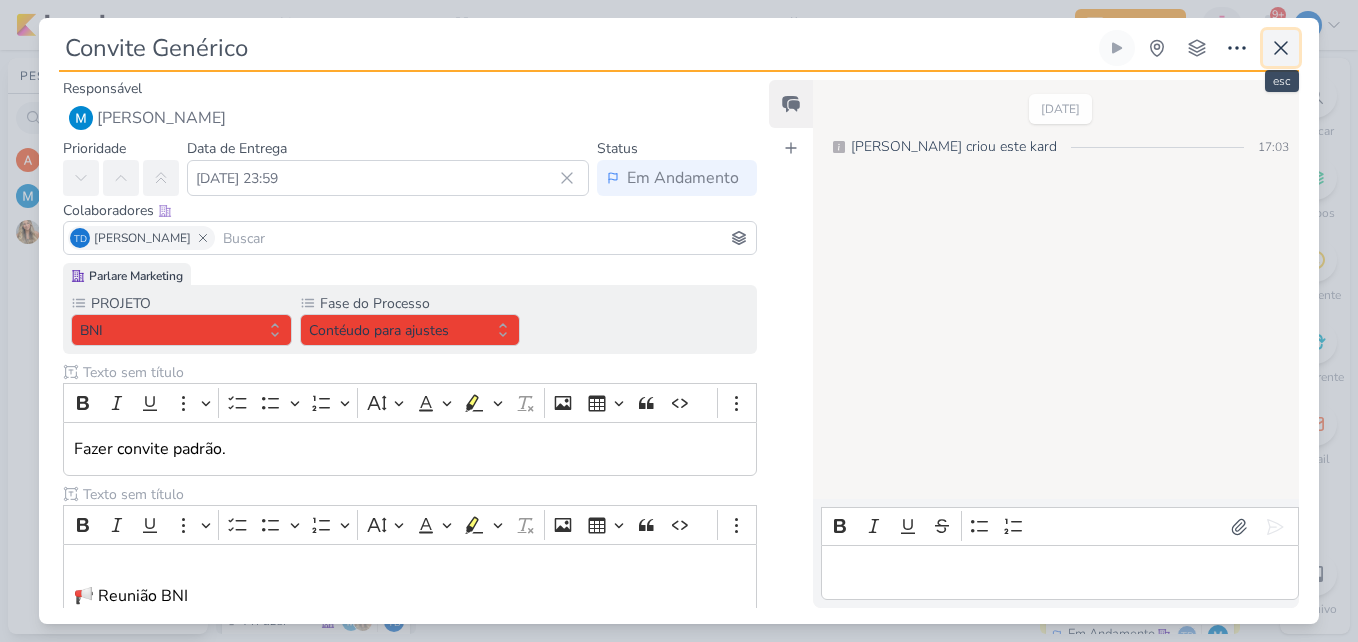 click at bounding box center [1281, 48] 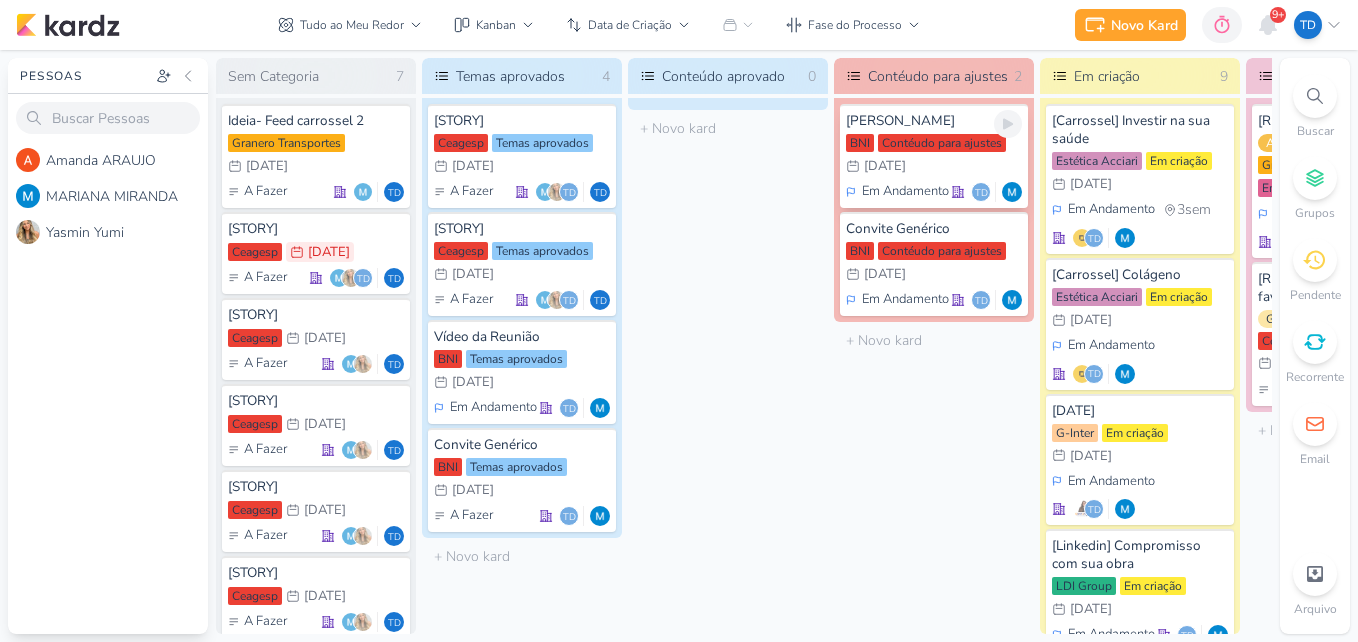 click on "Em Andamento" at bounding box center [905, 192] 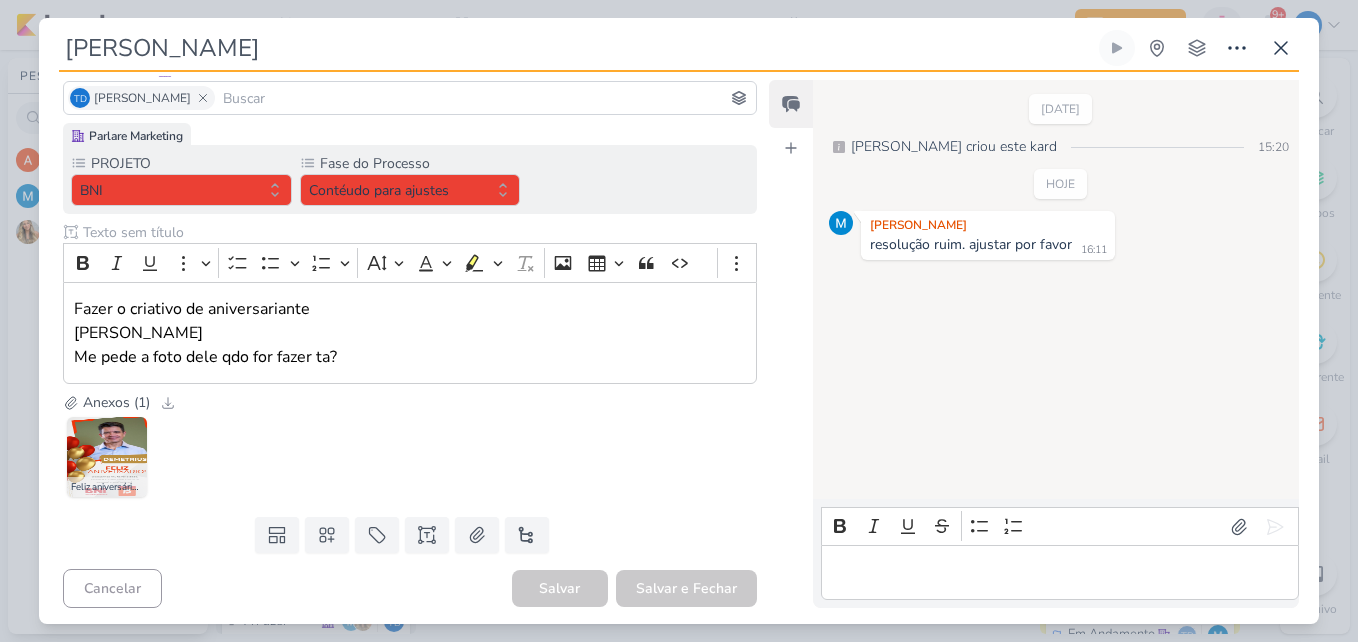 scroll, scrollTop: 144, scrollLeft: 0, axis: vertical 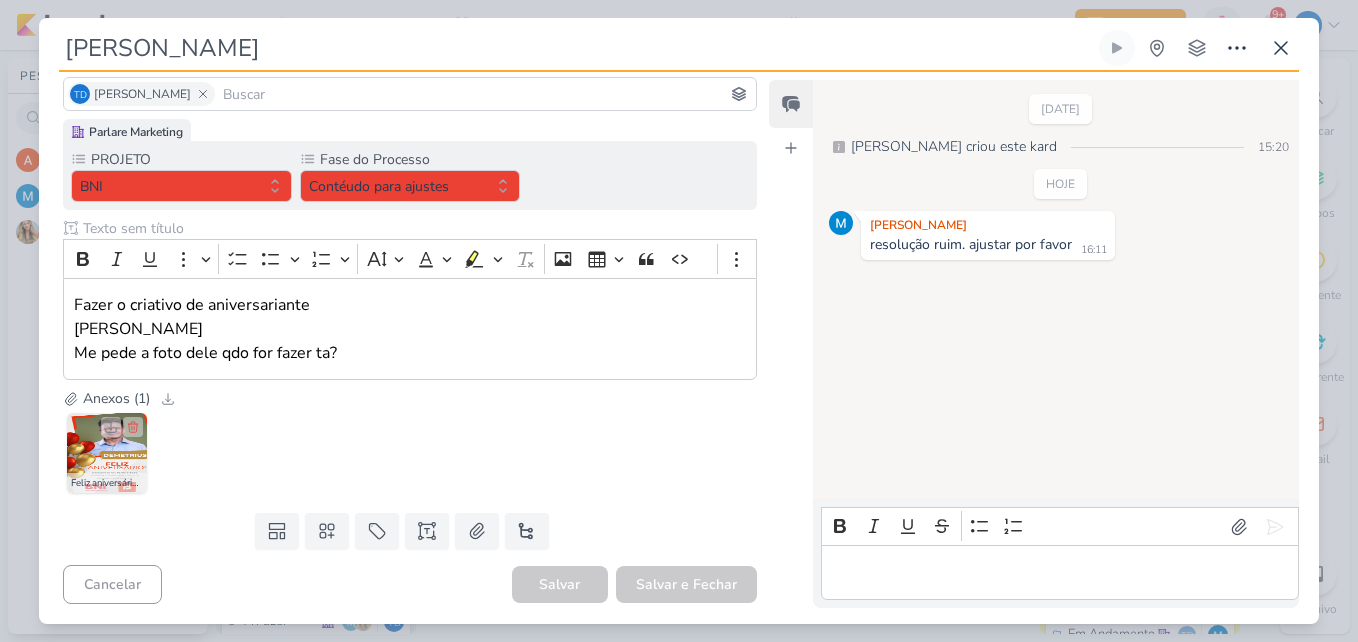 click at bounding box center (107, 453) 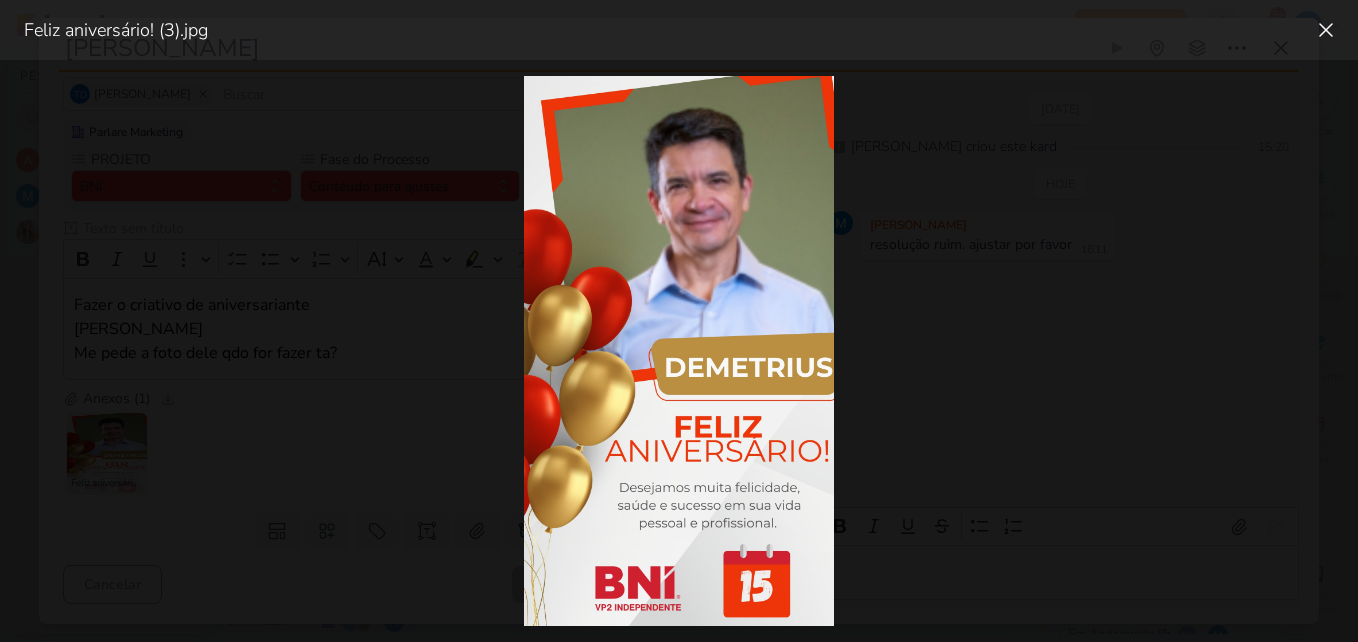 click at bounding box center [679, 351] 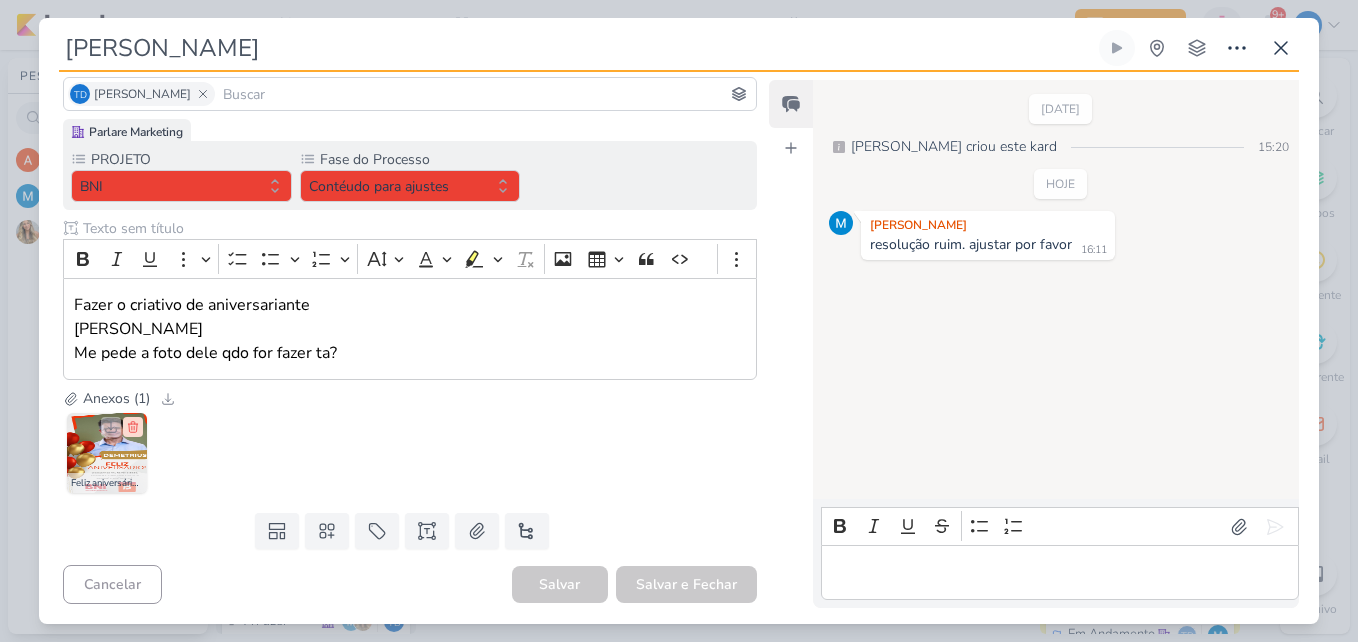 click 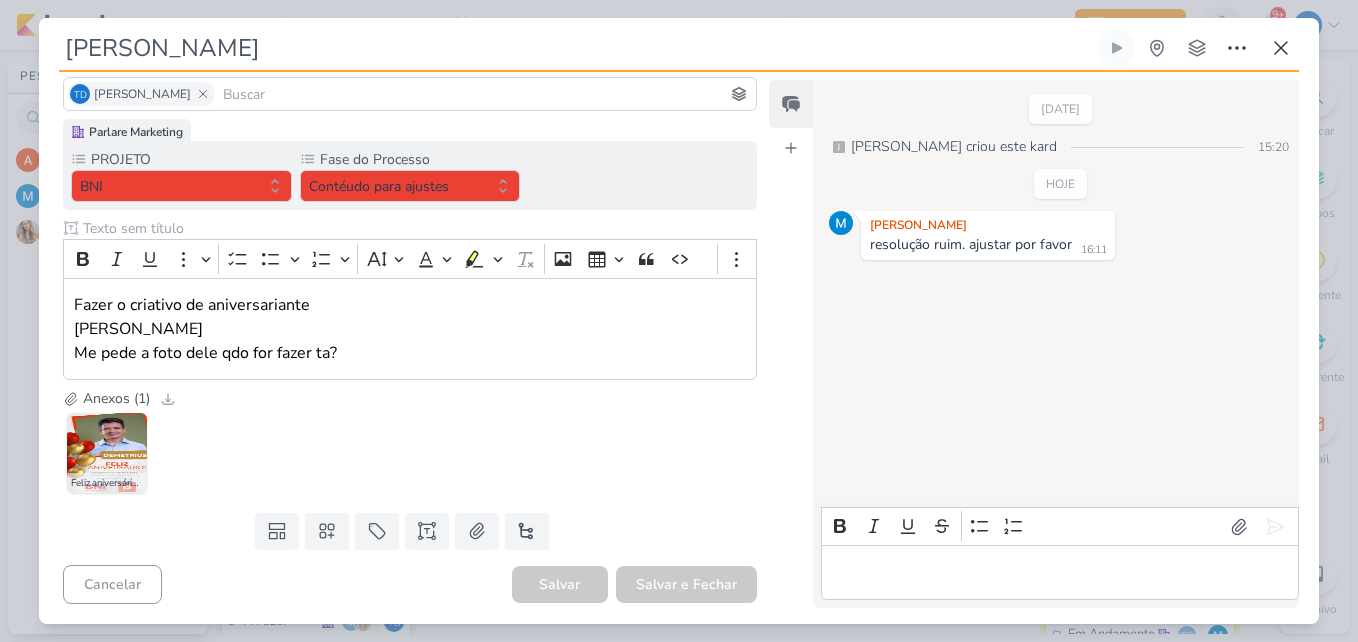scroll, scrollTop: 27, scrollLeft: 0, axis: vertical 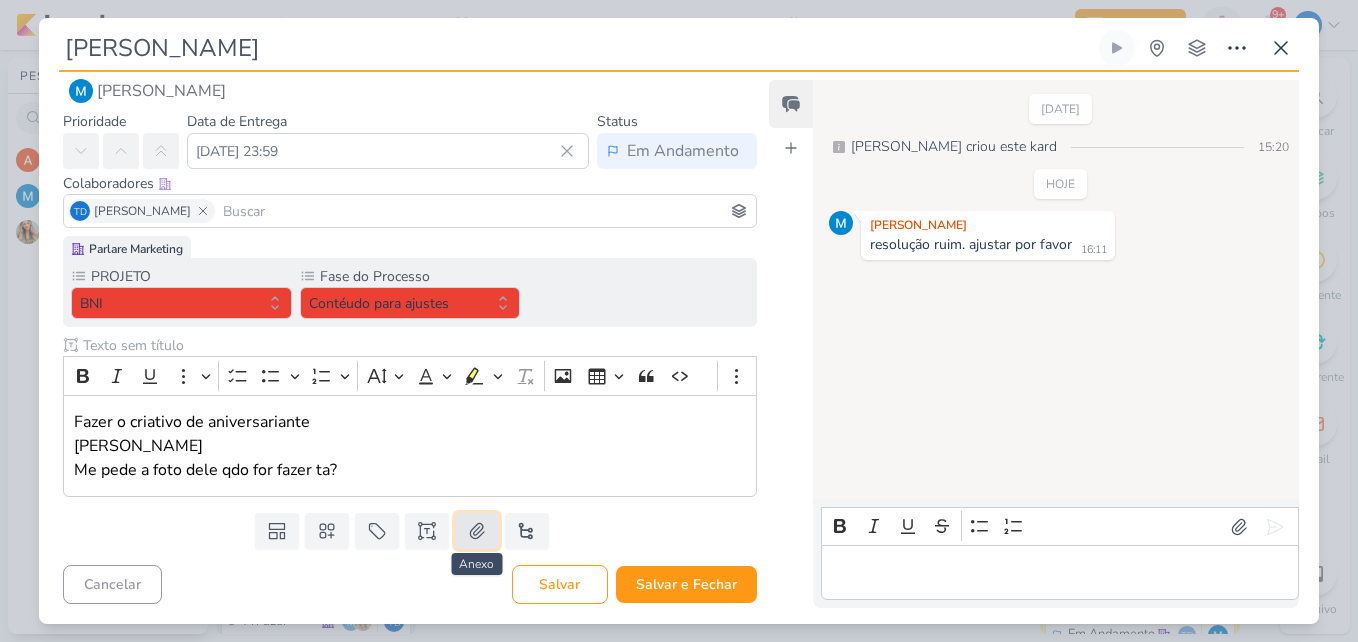 click at bounding box center (477, 531) 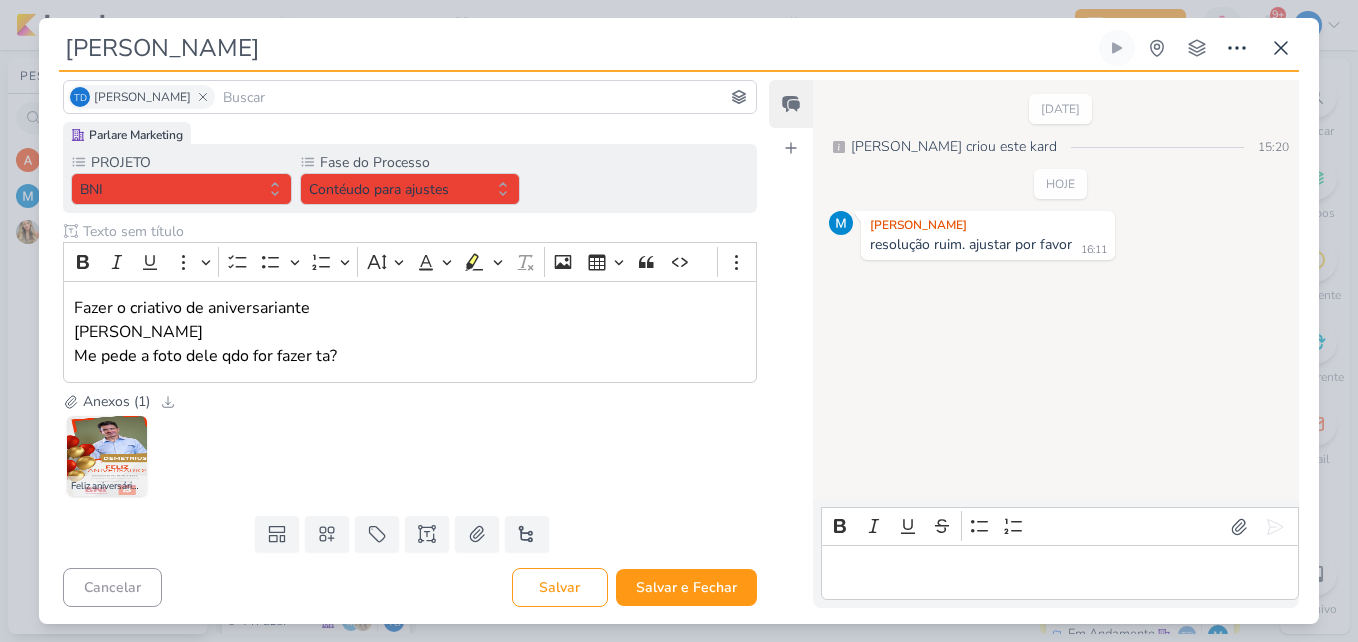 scroll, scrollTop: 144, scrollLeft: 0, axis: vertical 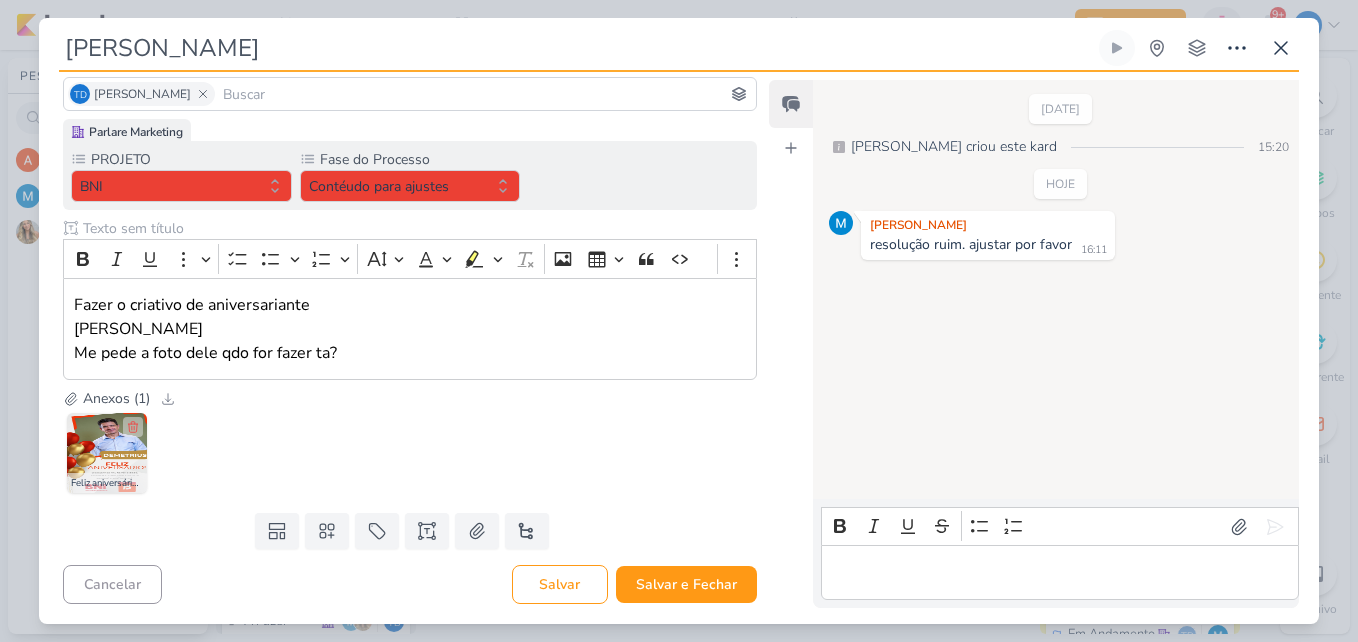 click at bounding box center (107, 453) 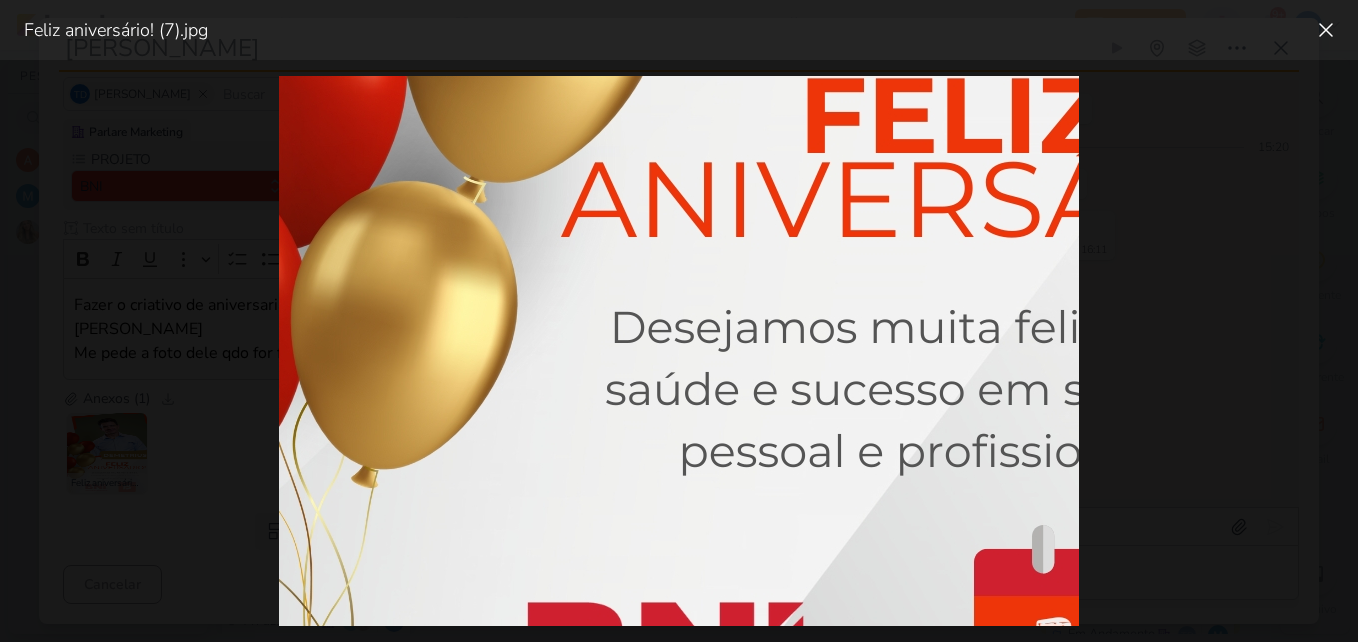 scroll, scrollTop: 1300, scrollLeft: 0, axis: vertical 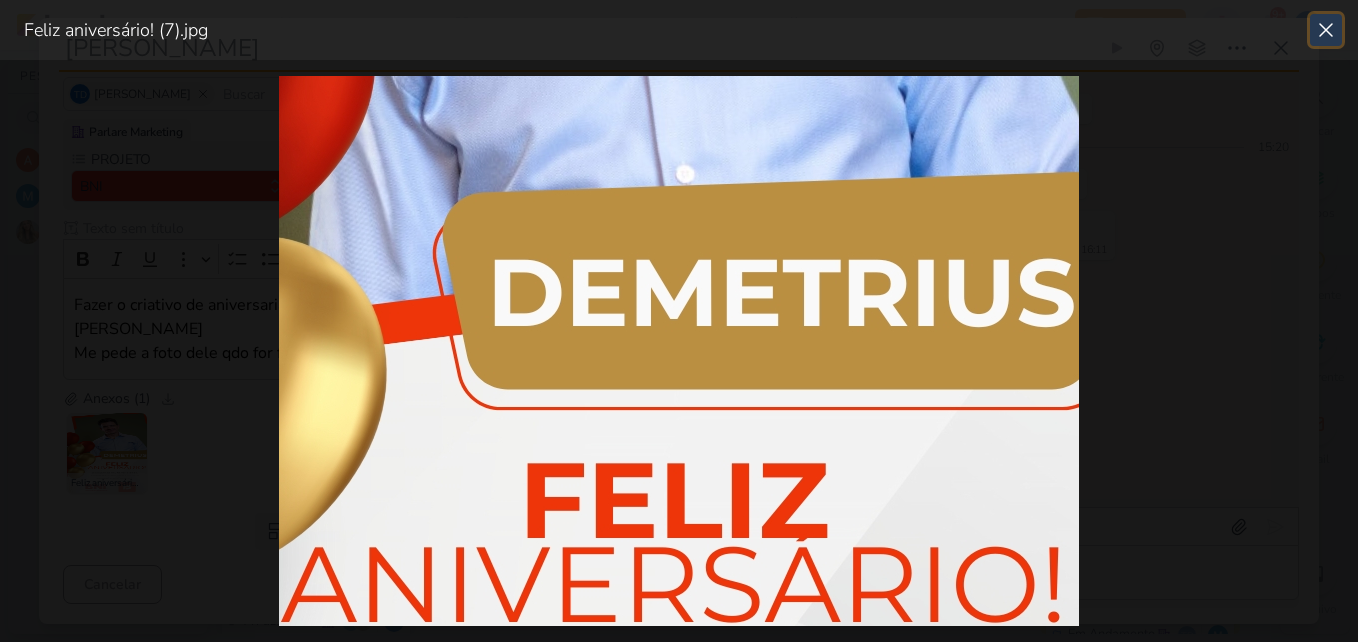 click 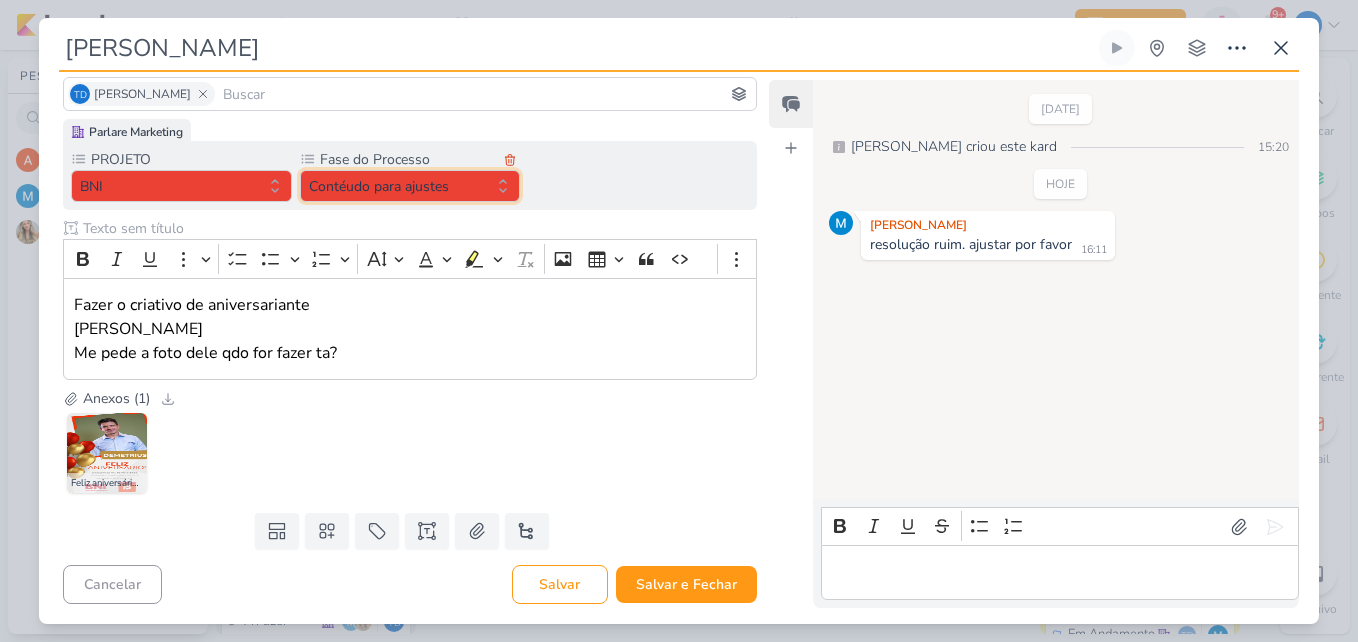 click on "Contéudo para ajustes" at bounding box center (410, 186) 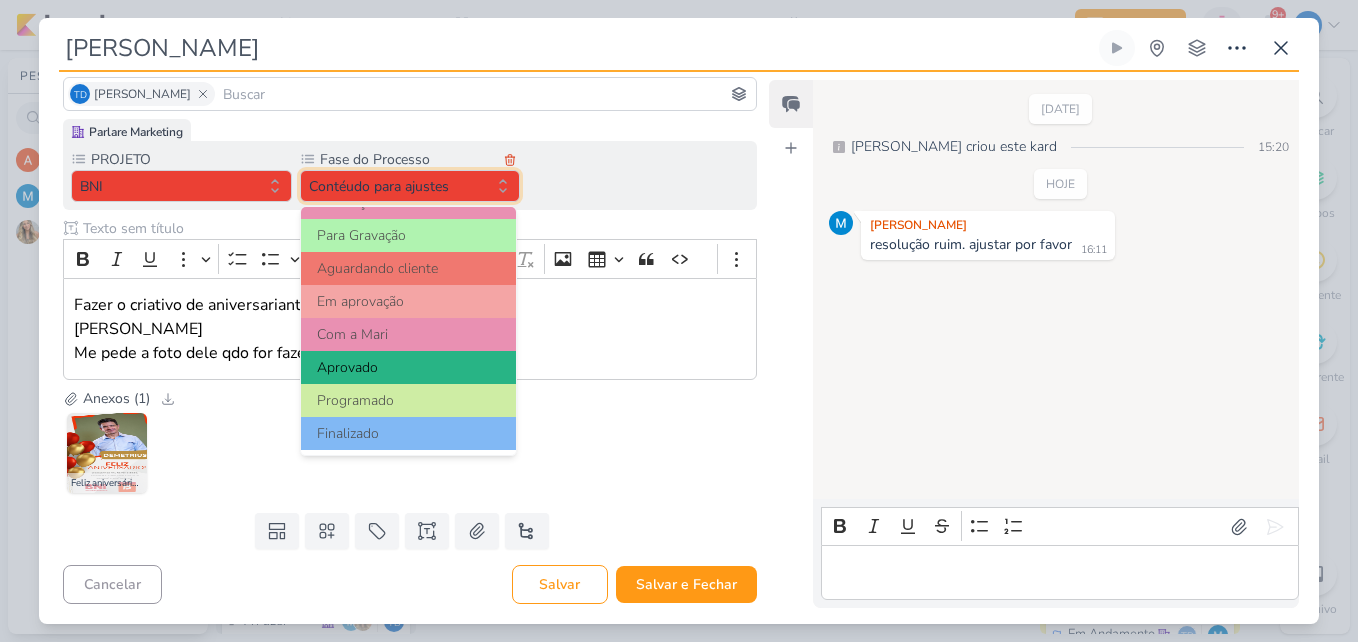 scroll, scrollTop: 193, scrollLeft: 0, axis: vertical 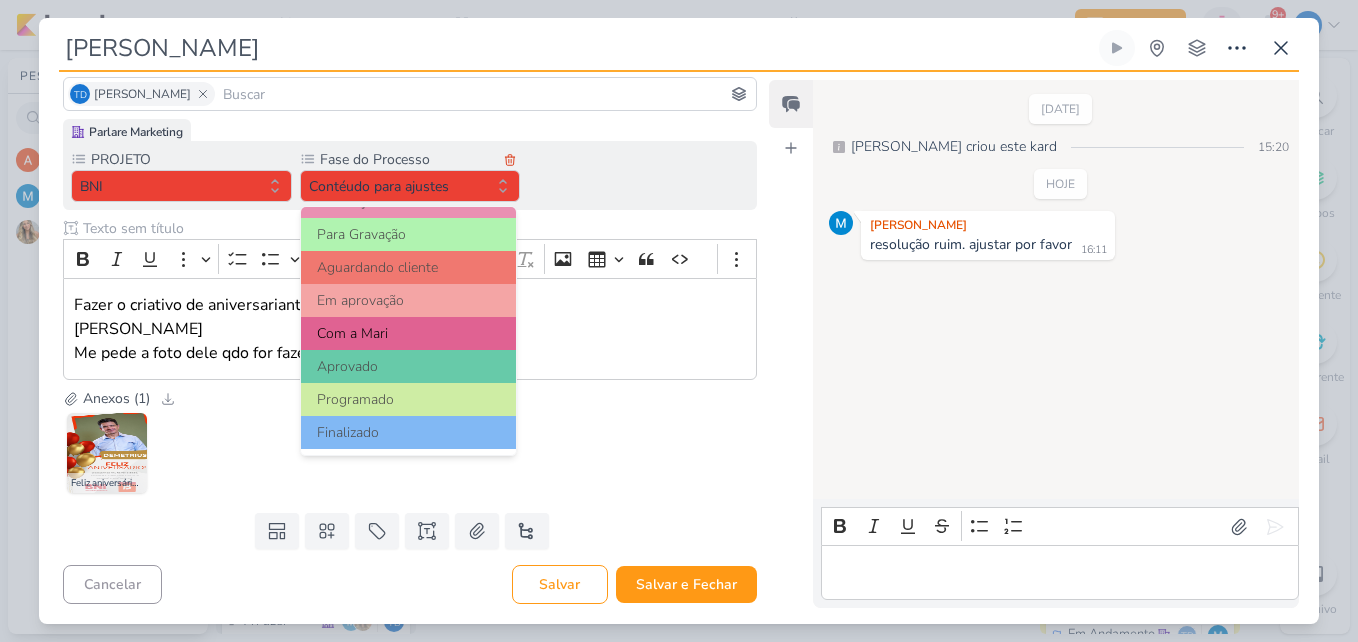 click on "Com a Mari" at bounding box center [409, 333] 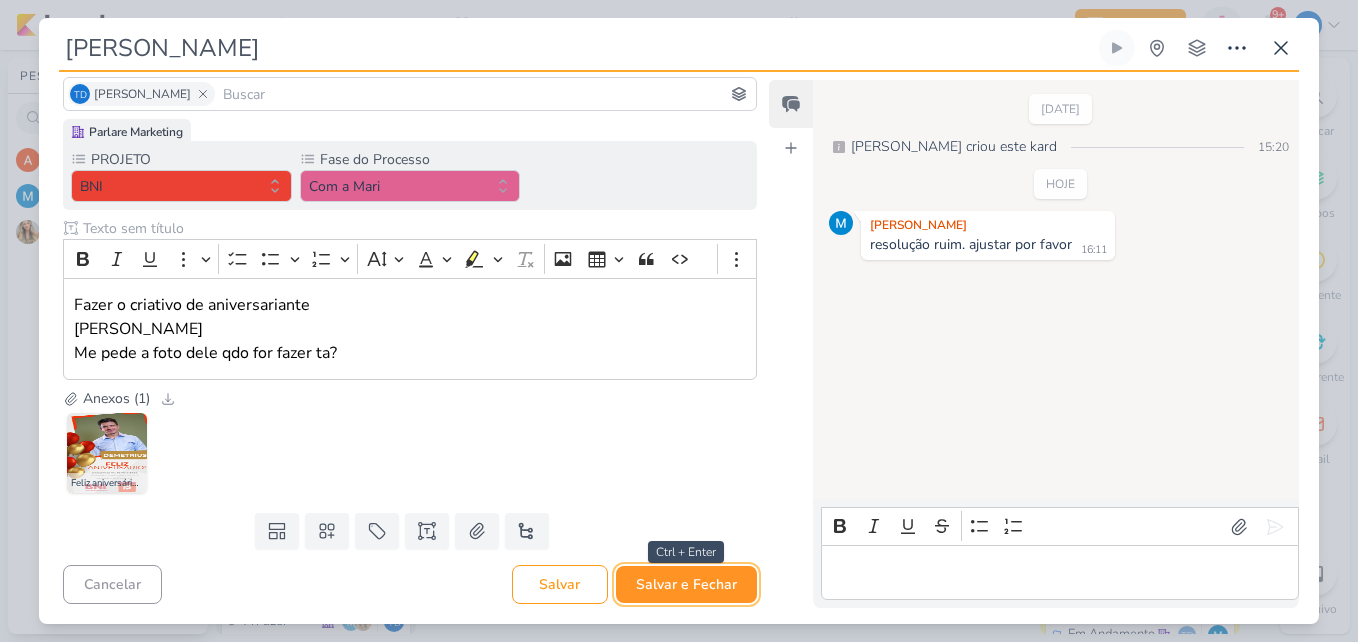click on "Salvar e Fechar" at bounding box center (686, 584) 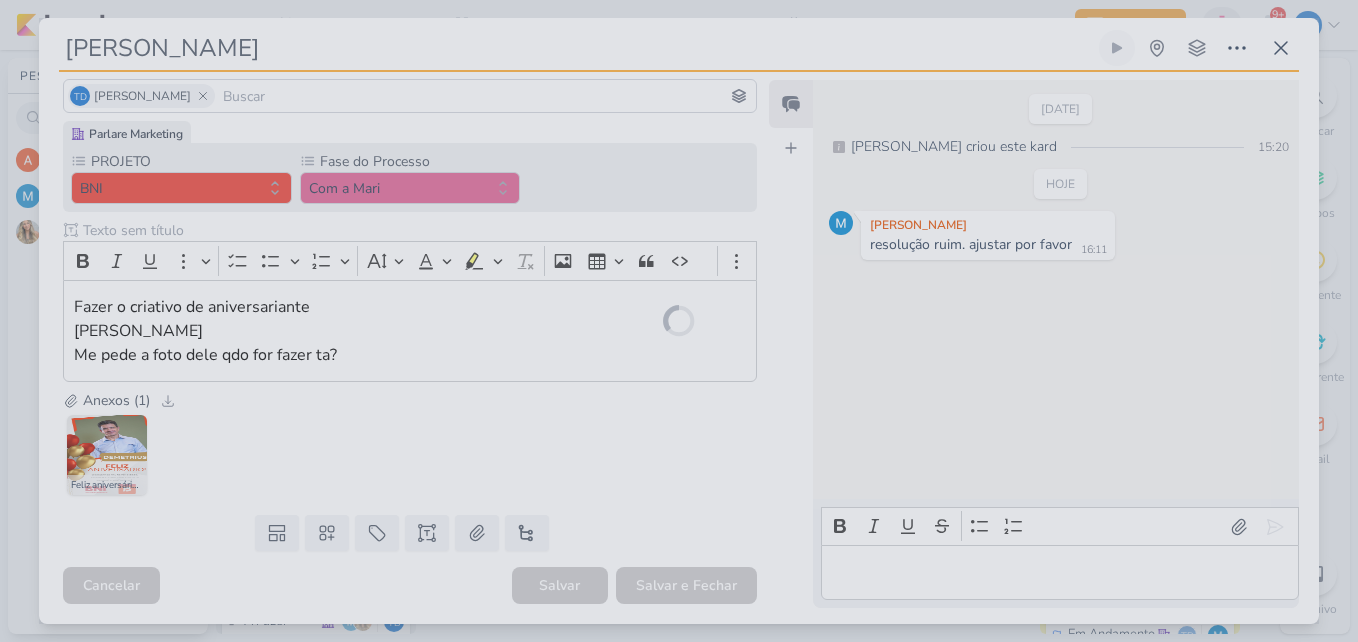 scroll, scrollTop: 142, scrollLeft: 0, axis: vertical 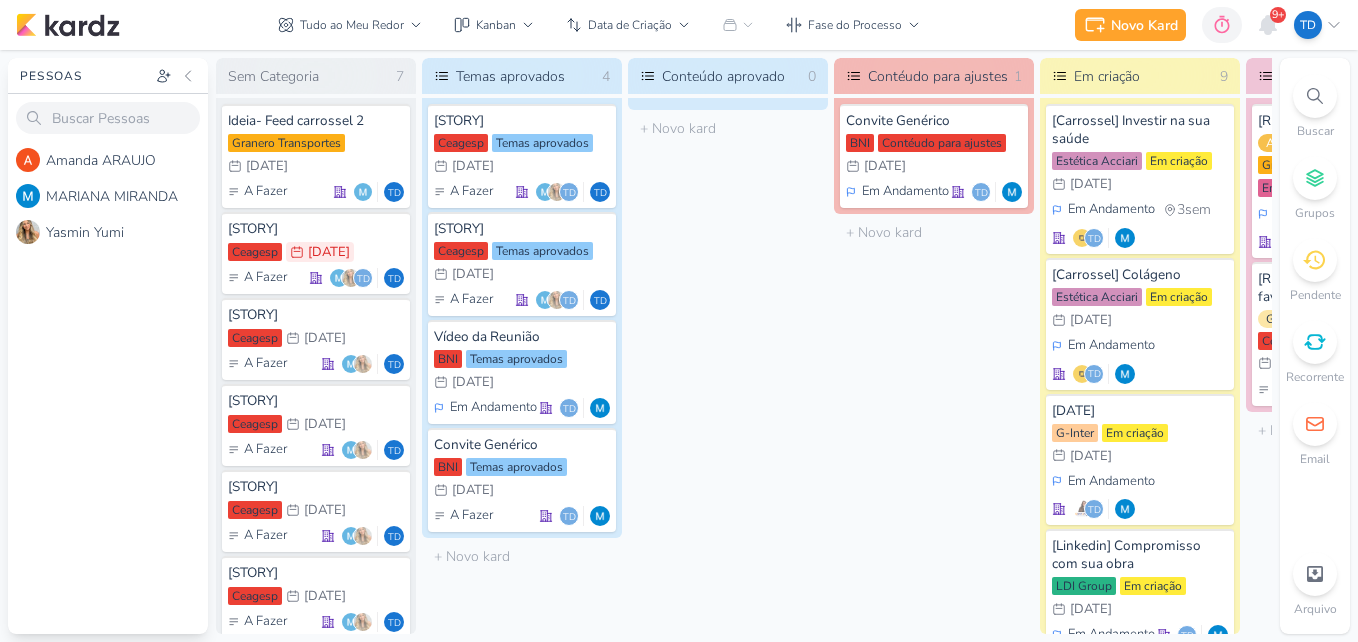 click on "1.99.0
[GEOGRAPHIC_DATA]
Ctrl + k
0h0m
Sessão desligada...
Hoje
0h0m
Semana 0h0m" at bounding box center [679, 321] 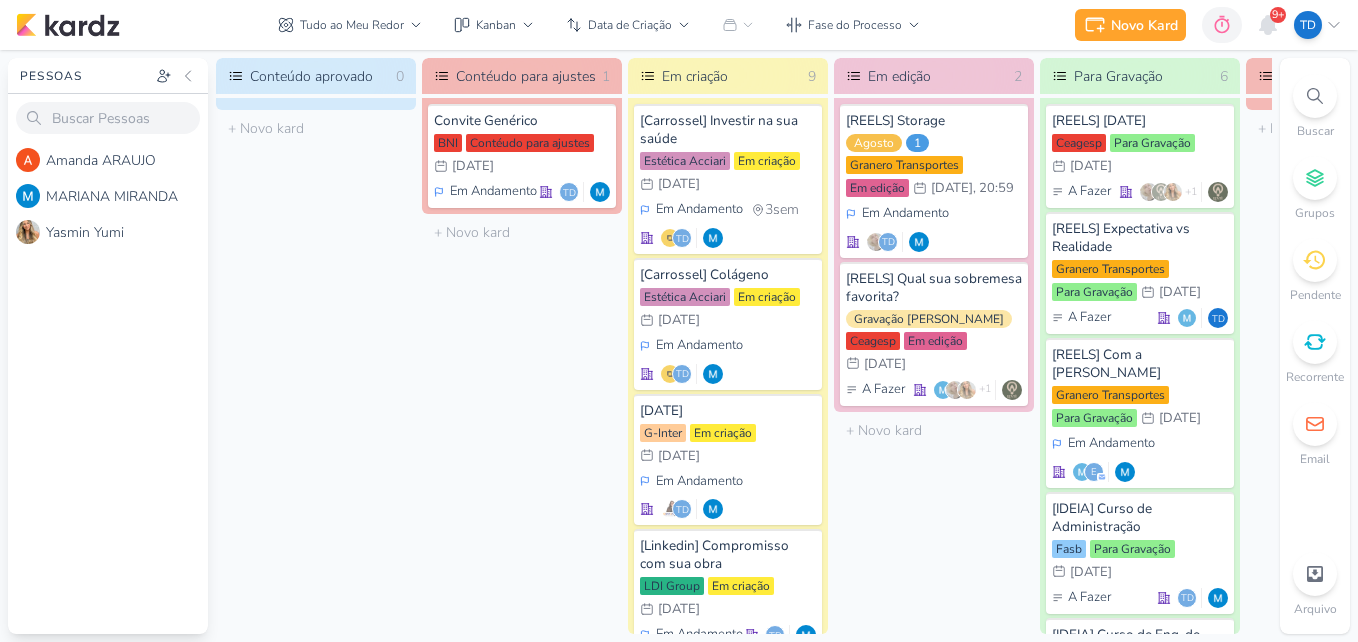 scroll, scrollTop: 0, scrollLeft: 456, axis: horizontal 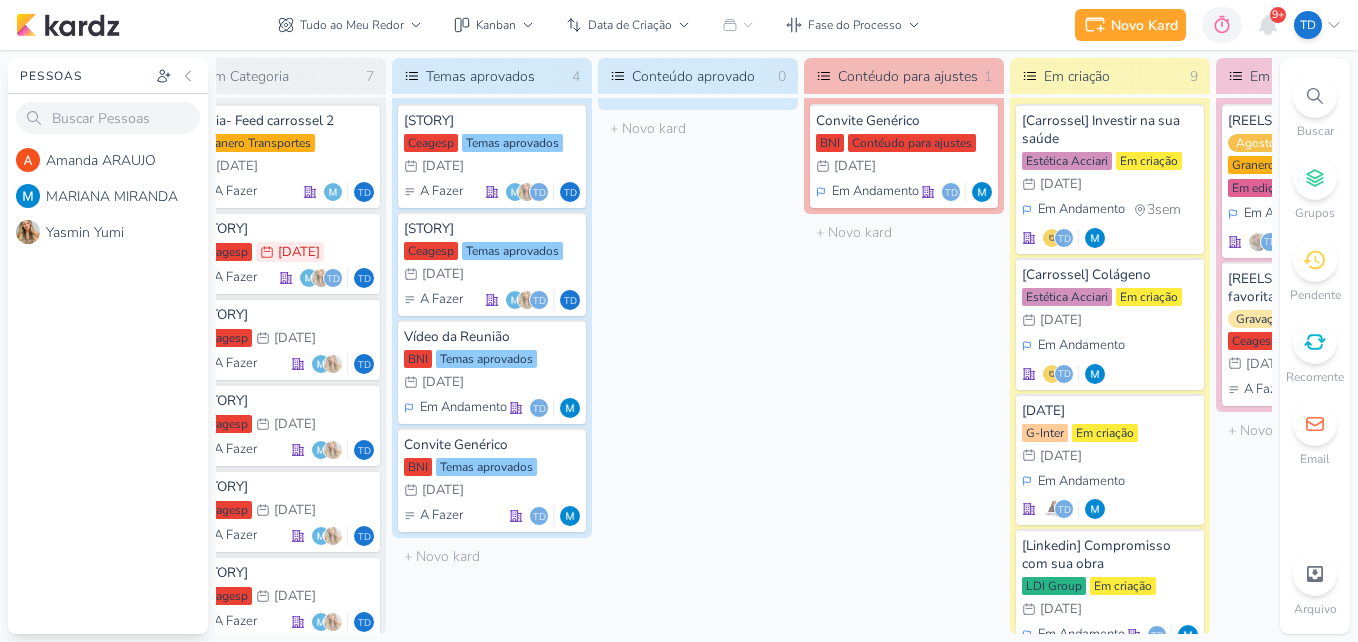 drag, startPoint x: 565, startPoint y: 634, endPoint x: 576, endPoint y: 630, distance: 11.7046995 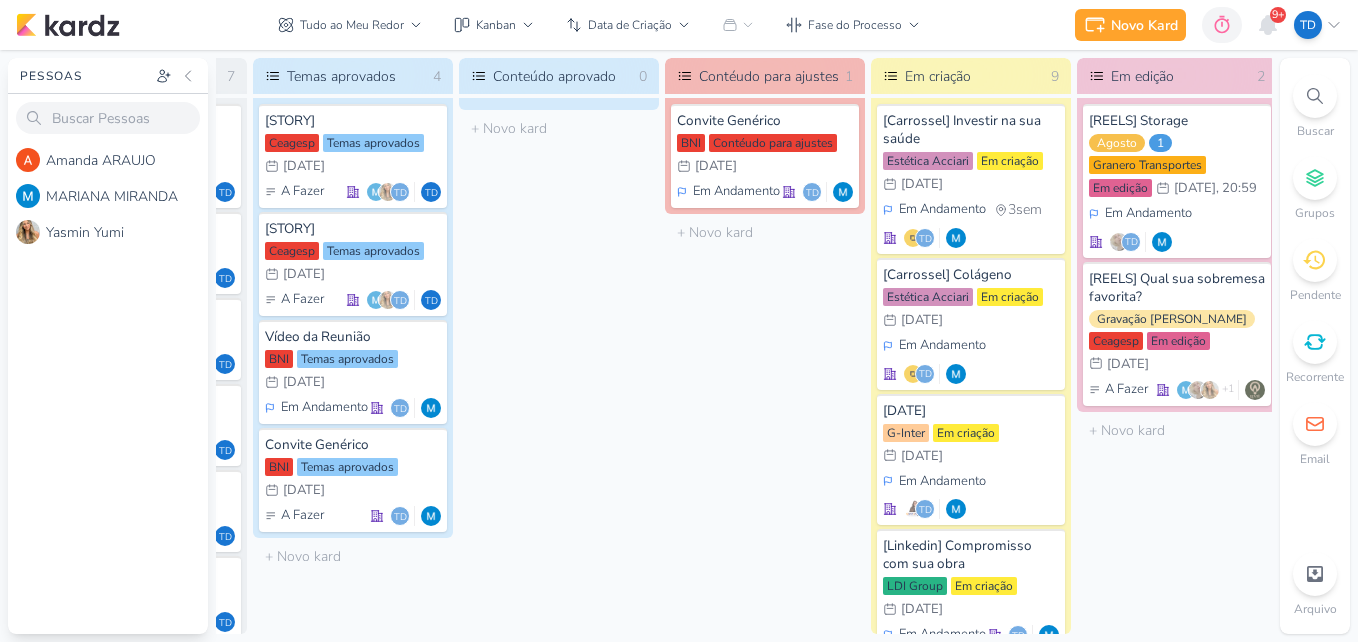 scroll, scrollTop: 0, scrollLeft: 230, axis: horizontal 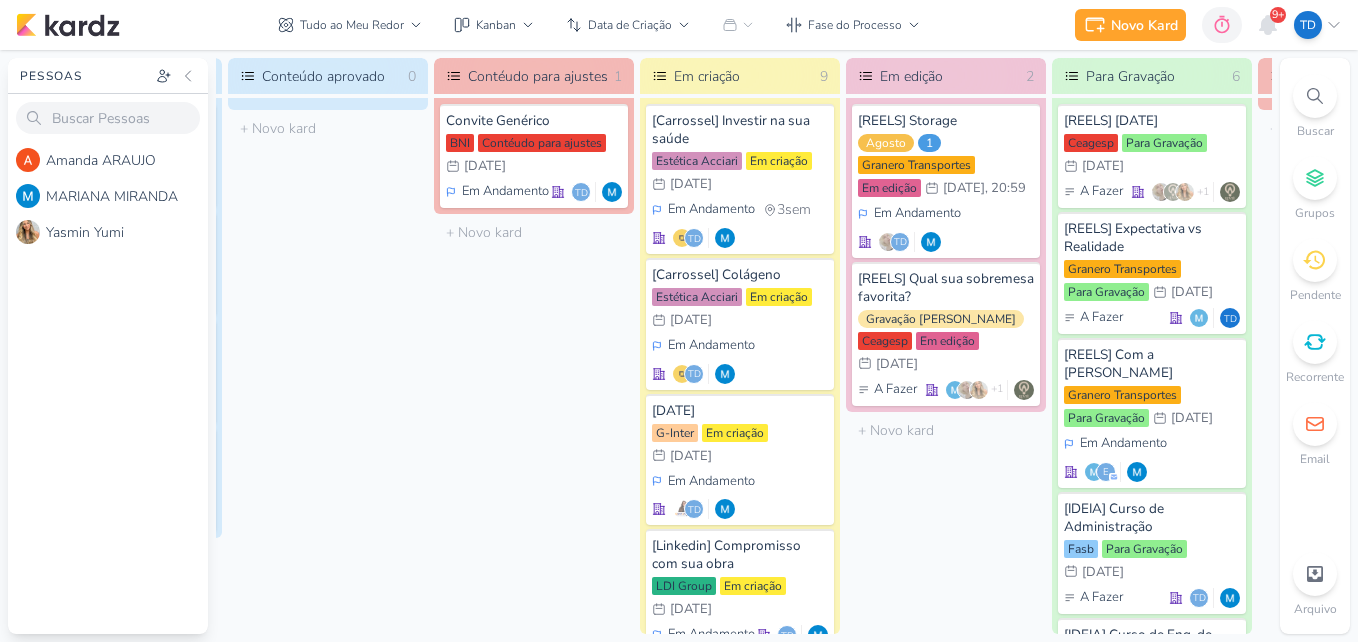 click on "Tudo ao Meu Redor
visão
Caixa de Entrada
A caixa de entrada mostra todos os kardz que você é o responsável
Enviados
A visão de enviados contém os kardz que você criou e designou à outra pessoa
Colaboração" at bounding box center [599, 25] 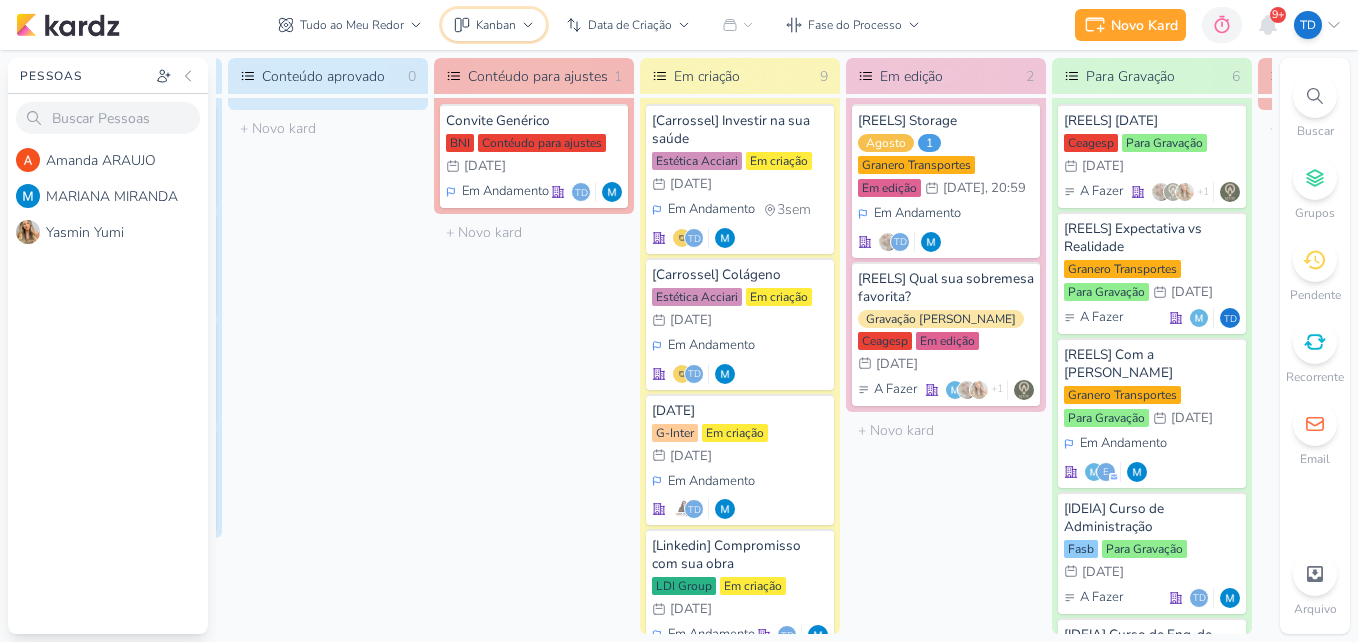 click on "Kanban" at bounding box center [496, 25] 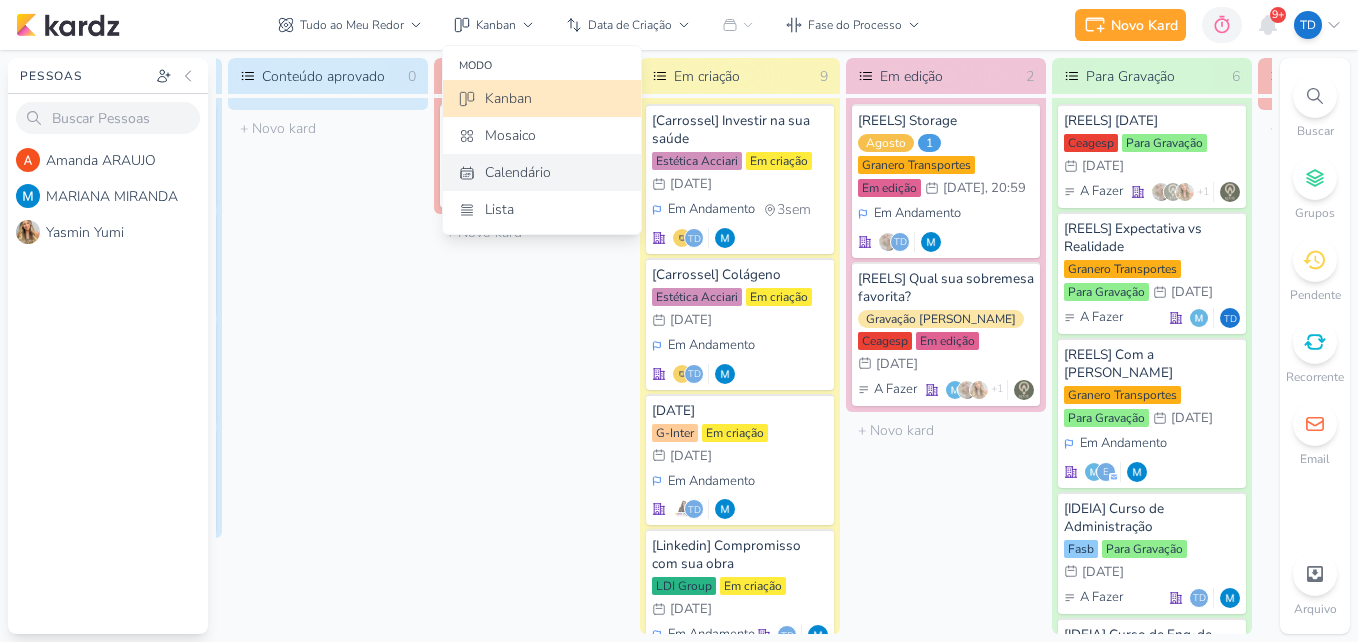 click on "Calendário" at bounding box center (518, 172) 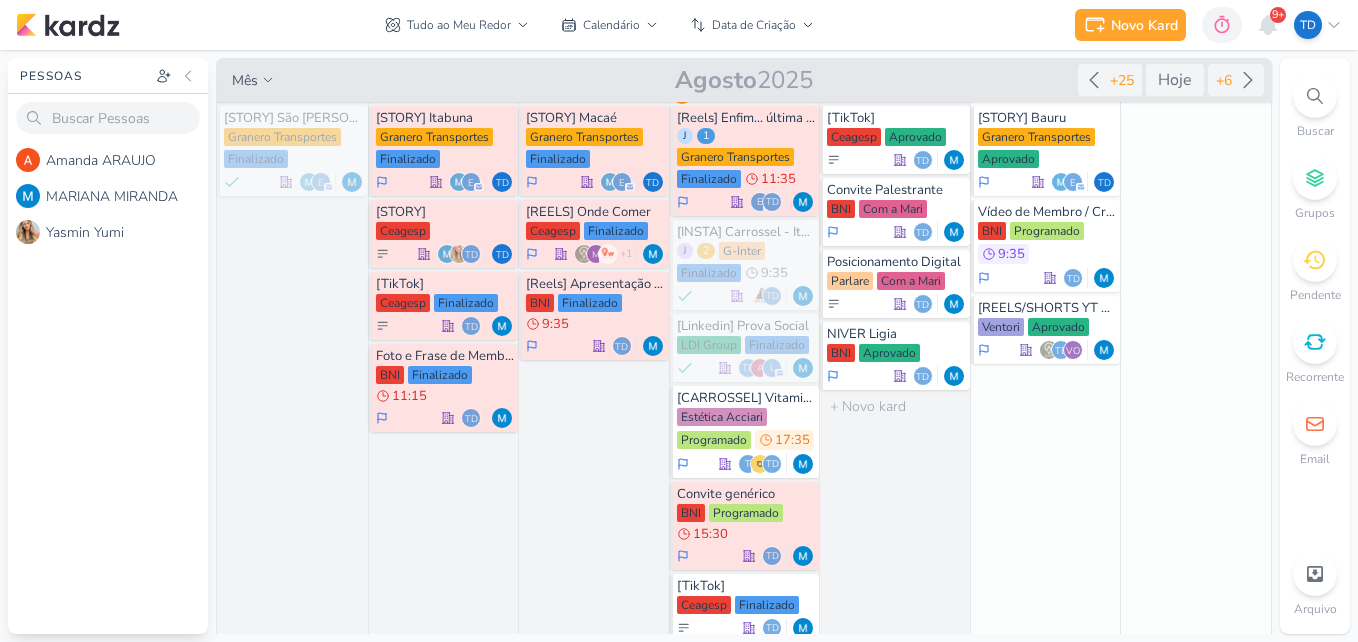 scroll, scrollTop: 0, scrollLeft: 0, axis: both 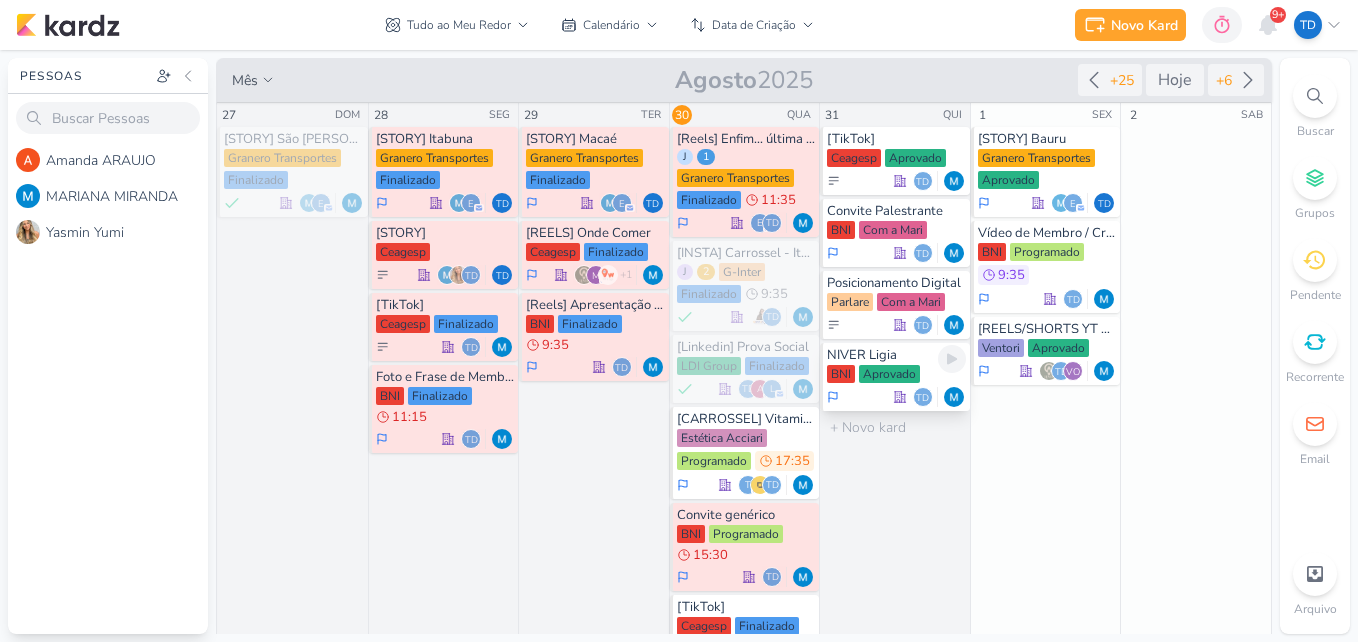 click on "Aprovado" at bounding box center (889, 374) 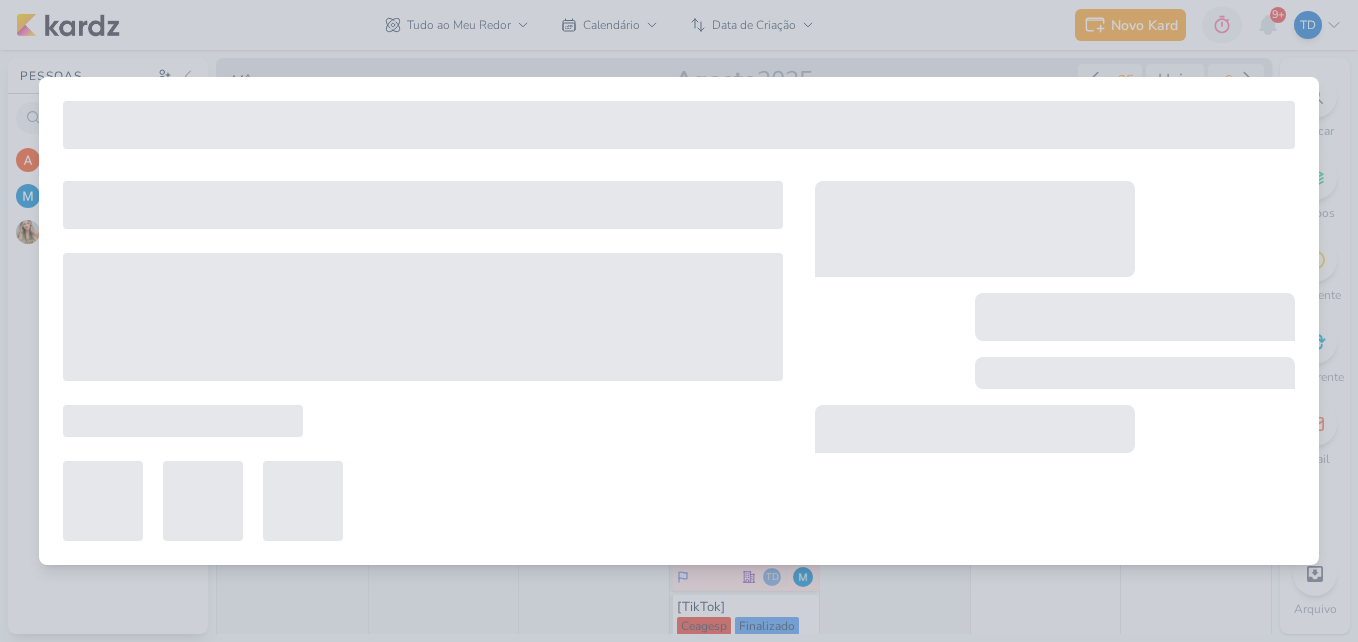 type on "NIVER Ligia" 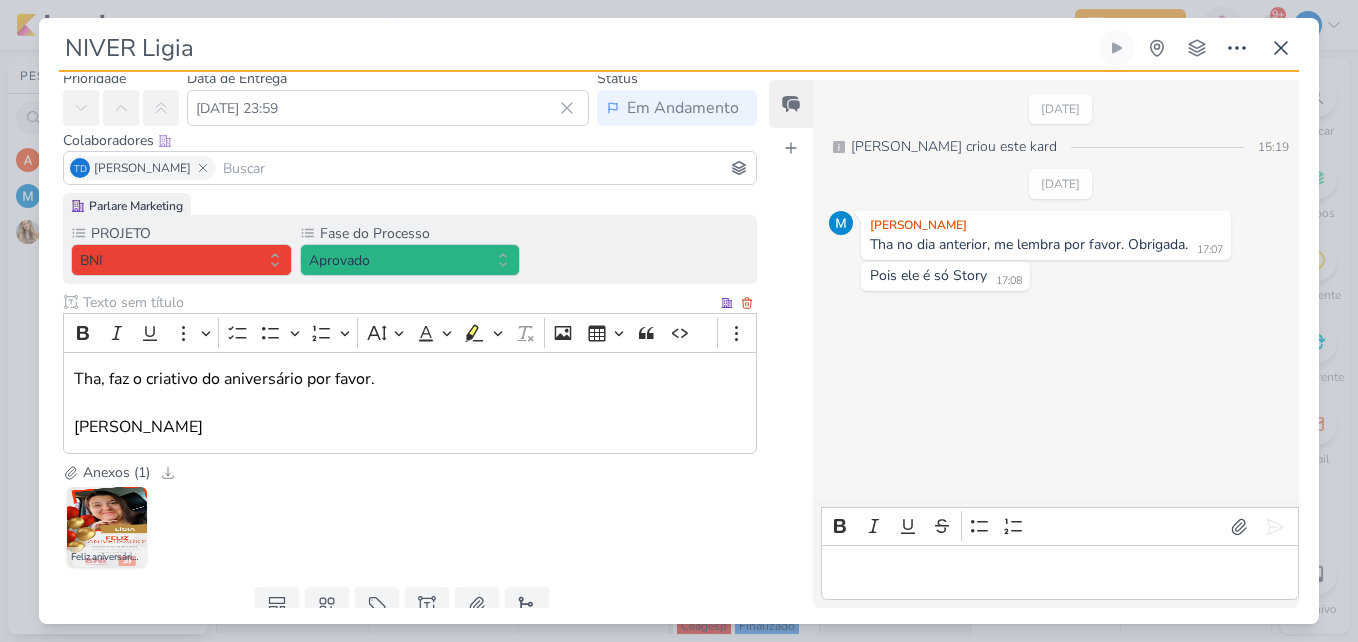 scroll, scrollTop: 144, scrollLeft: 0, axis: vertical 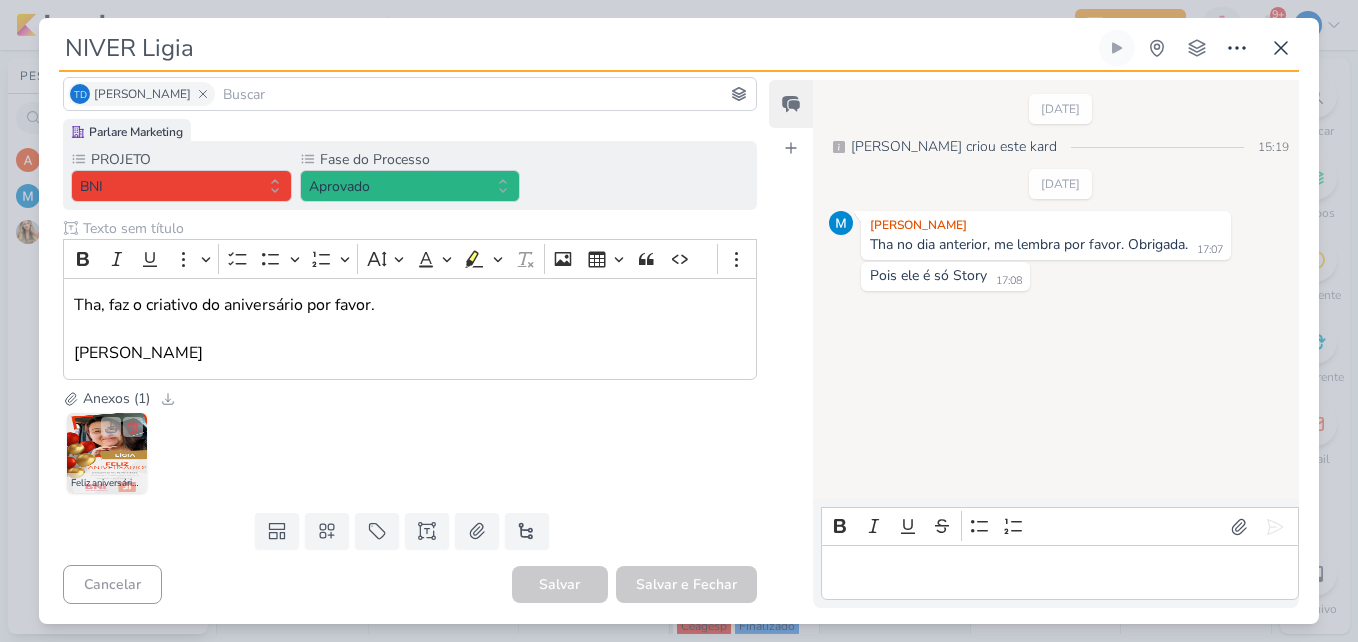 click at bounding box center (107, 453) 